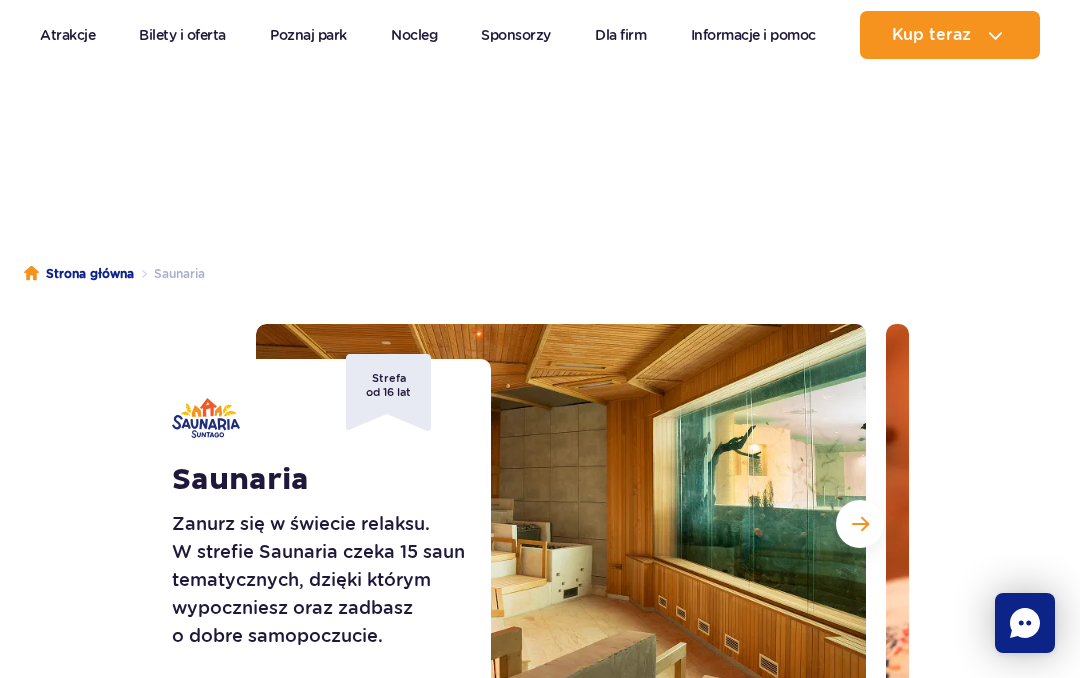 scroll, scrollTop: 100, scrollLeft: 0, axis: vertical 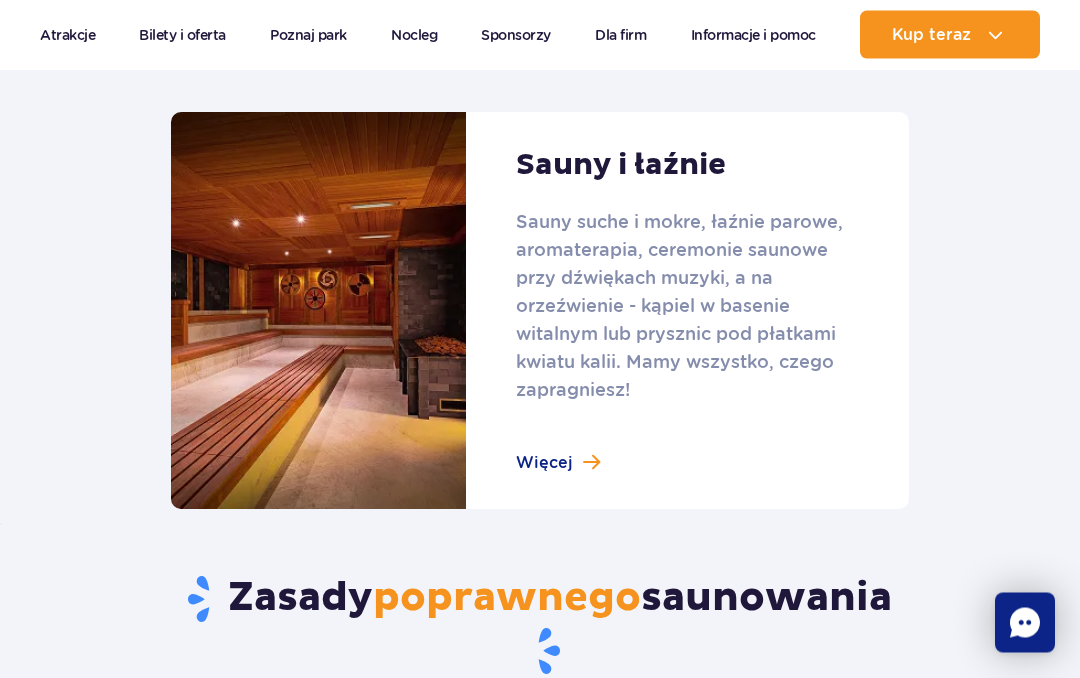 click at bounding box center [540, 311] 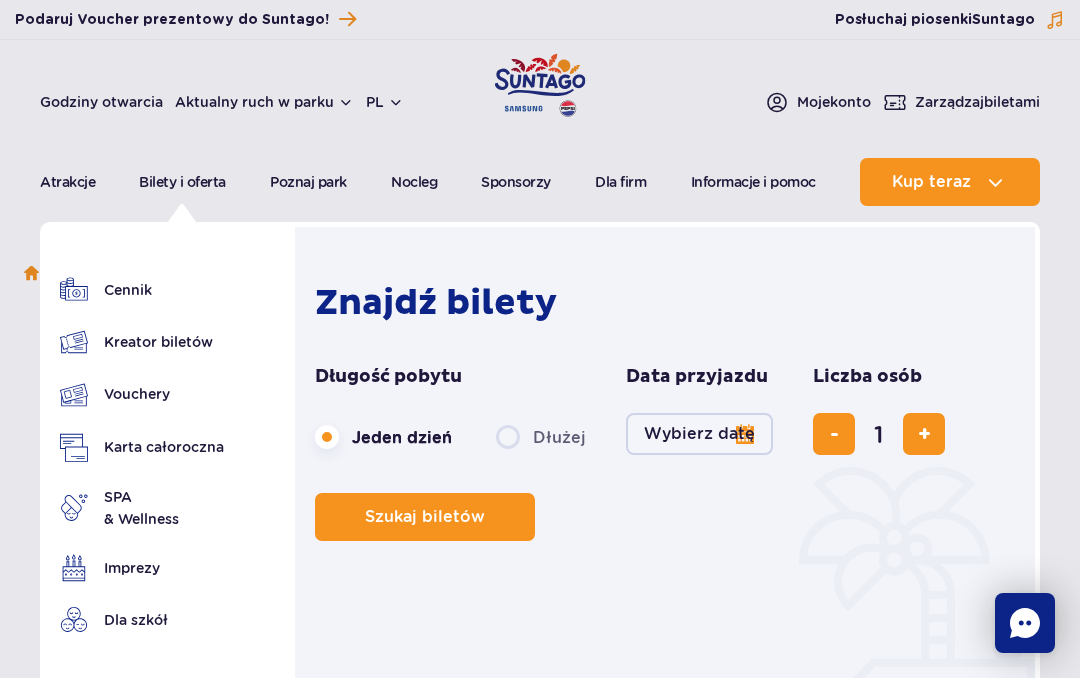 click on "Wybierz datę" at bounding box center [699, 434] 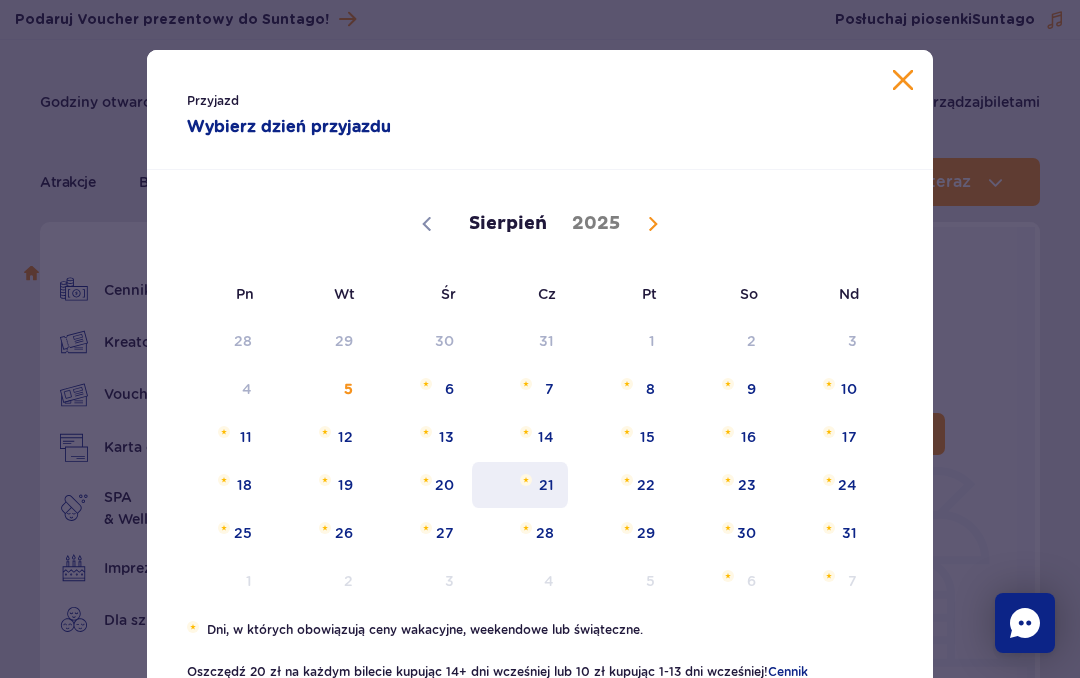 click on "21" at bounding box center (520, 485) 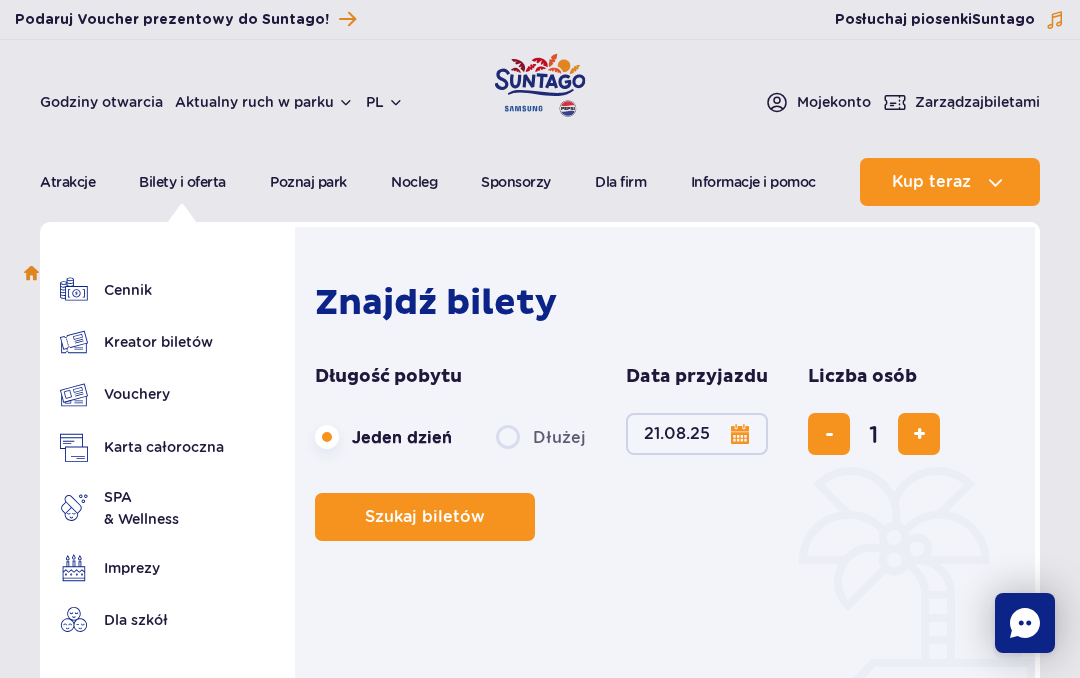 click at bounding box center (919, 434) 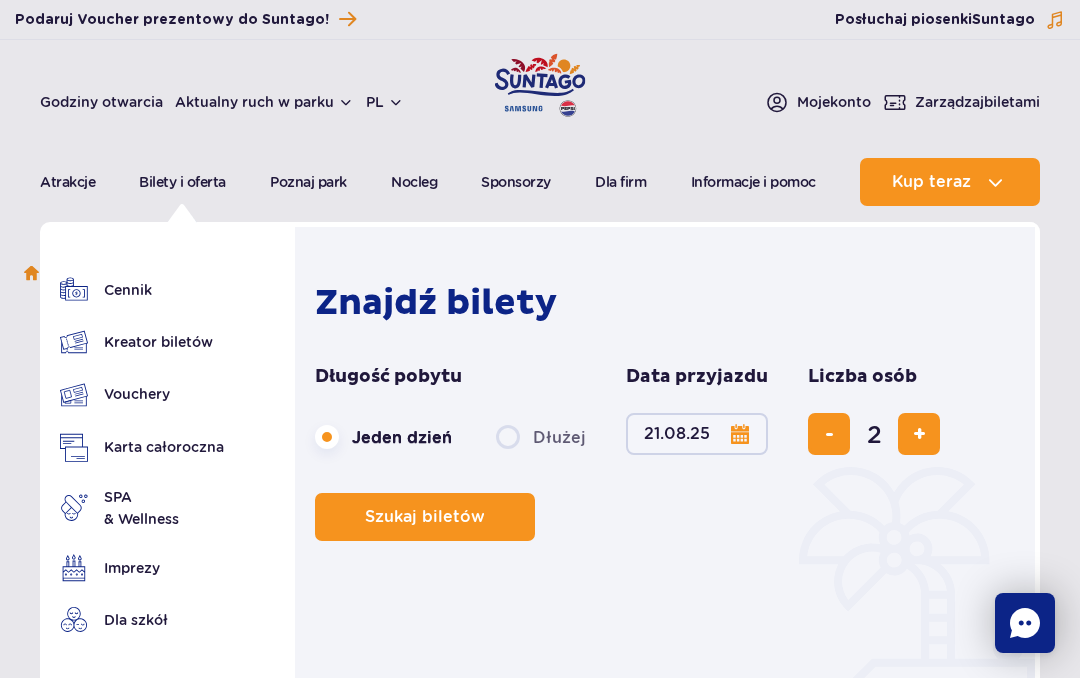 click at bounding box center [919, 434] 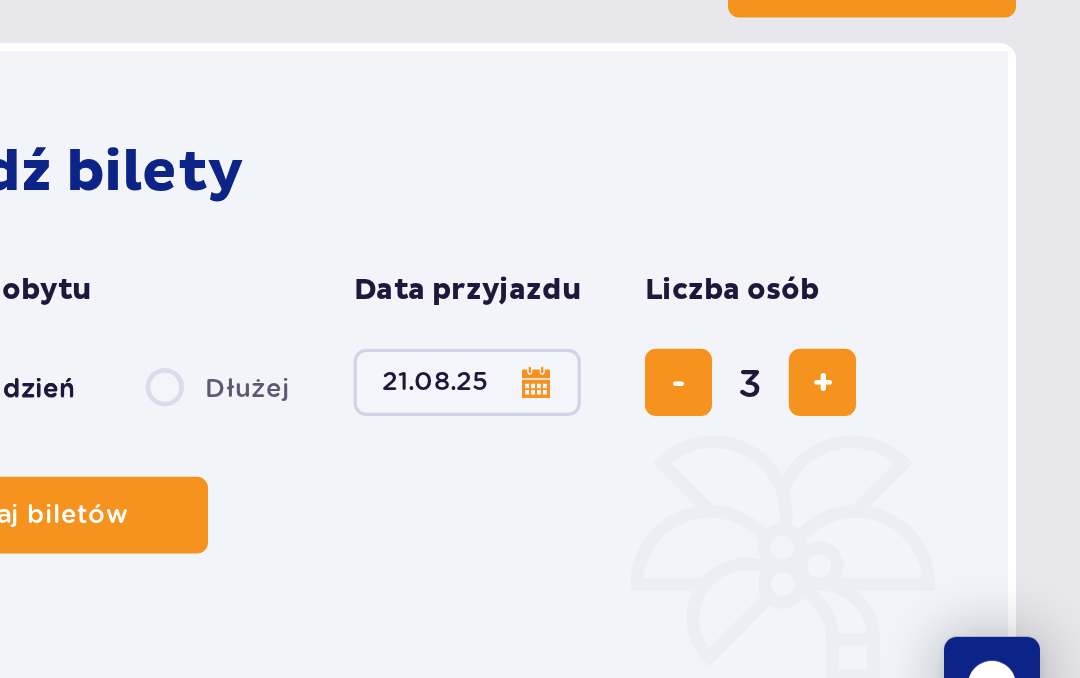 scroll, scrollTop: 74, scrollLeft: 0, axis: vertical 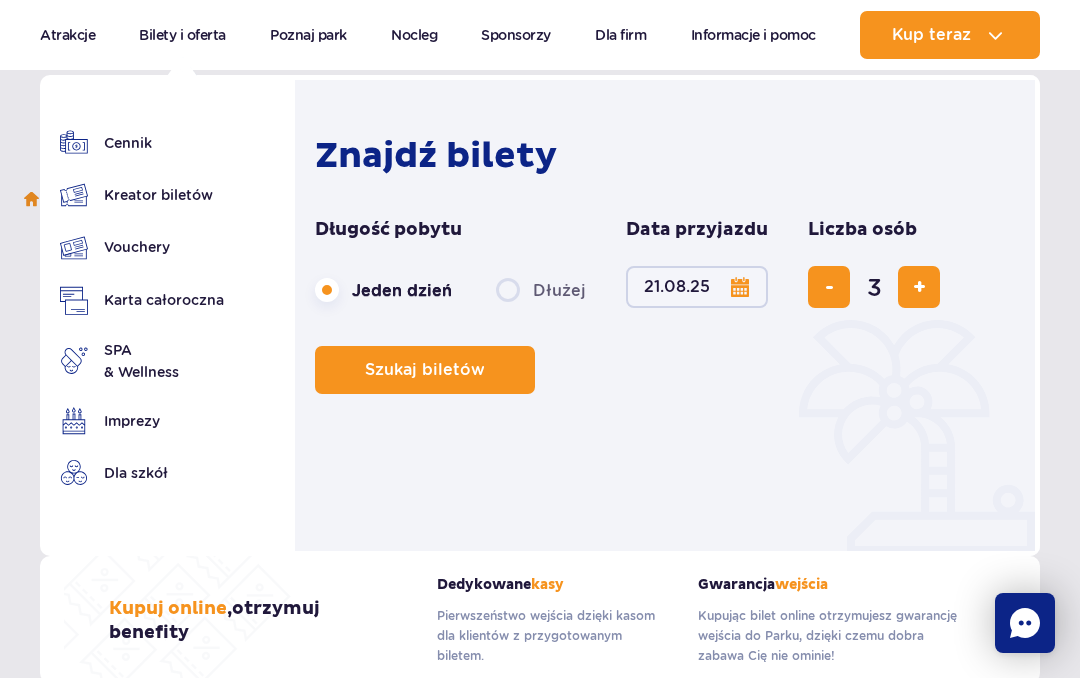 click at bounding box center (919, 287) 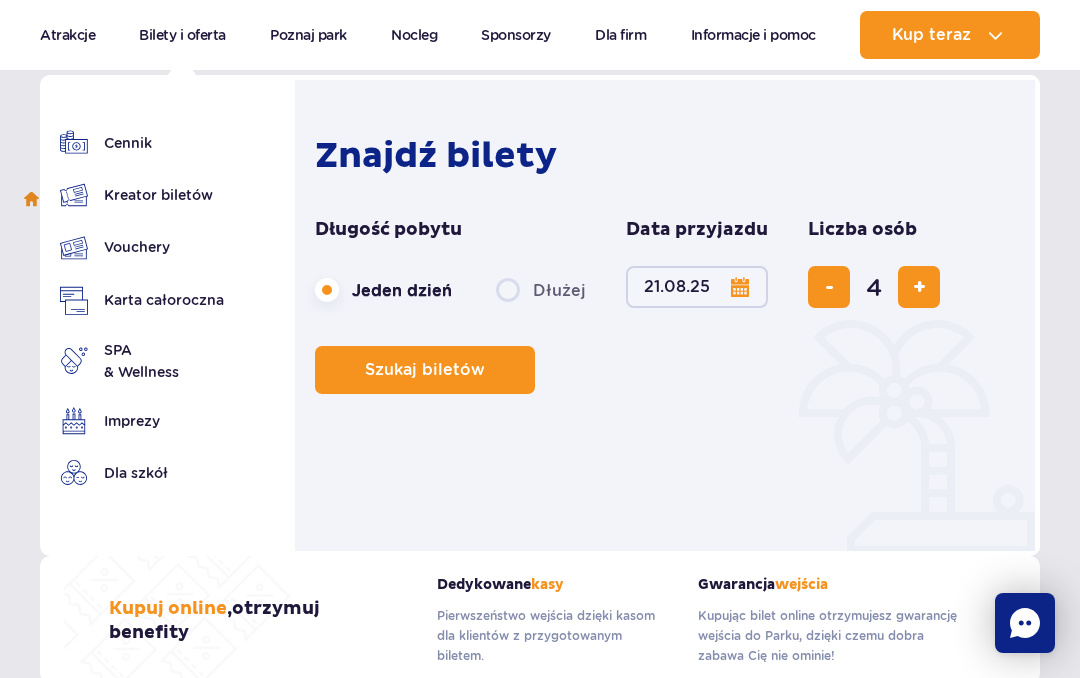 click at bounding box center (919, 287) 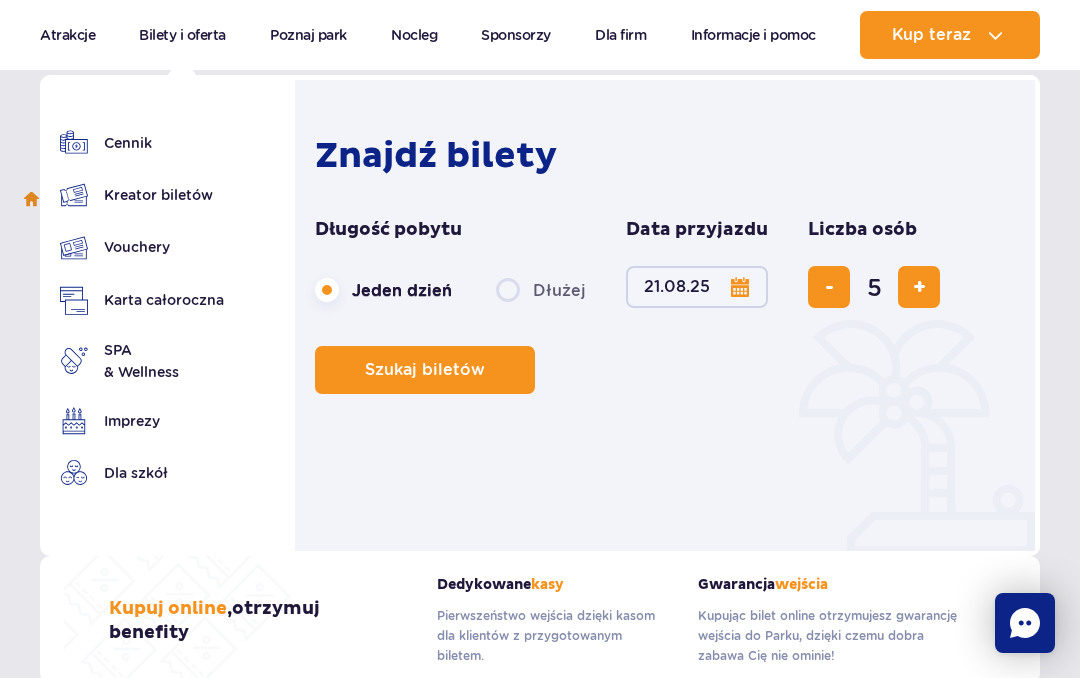 click at bounding box center (919, 287) 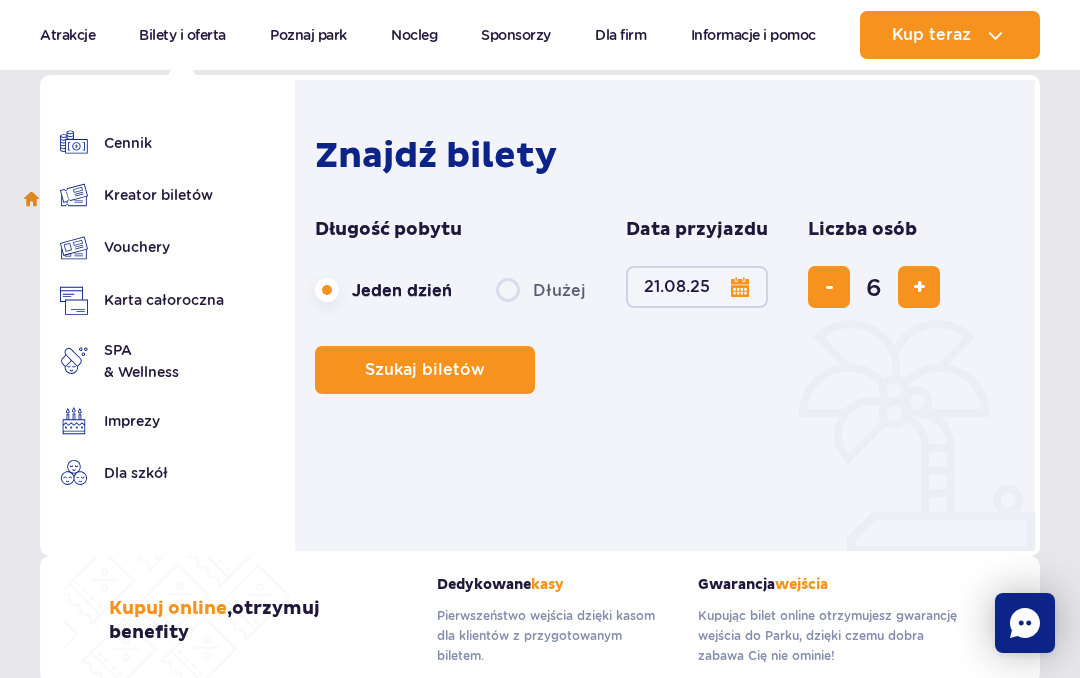 click at bounding box center (919, 287) 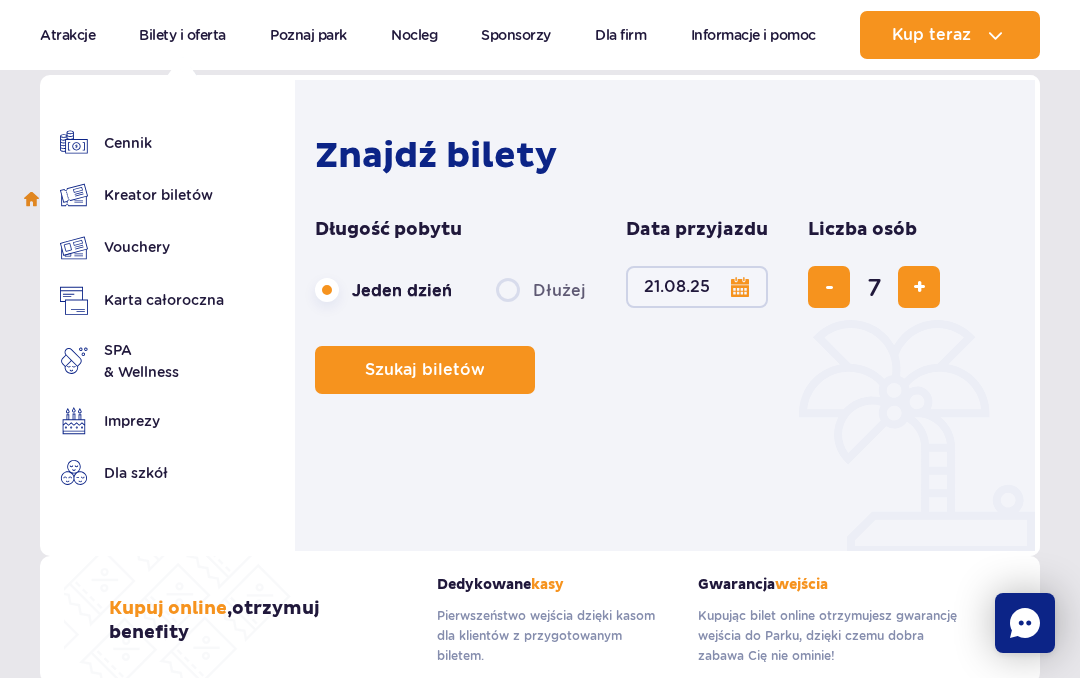 click at bounding box center [919, 287] 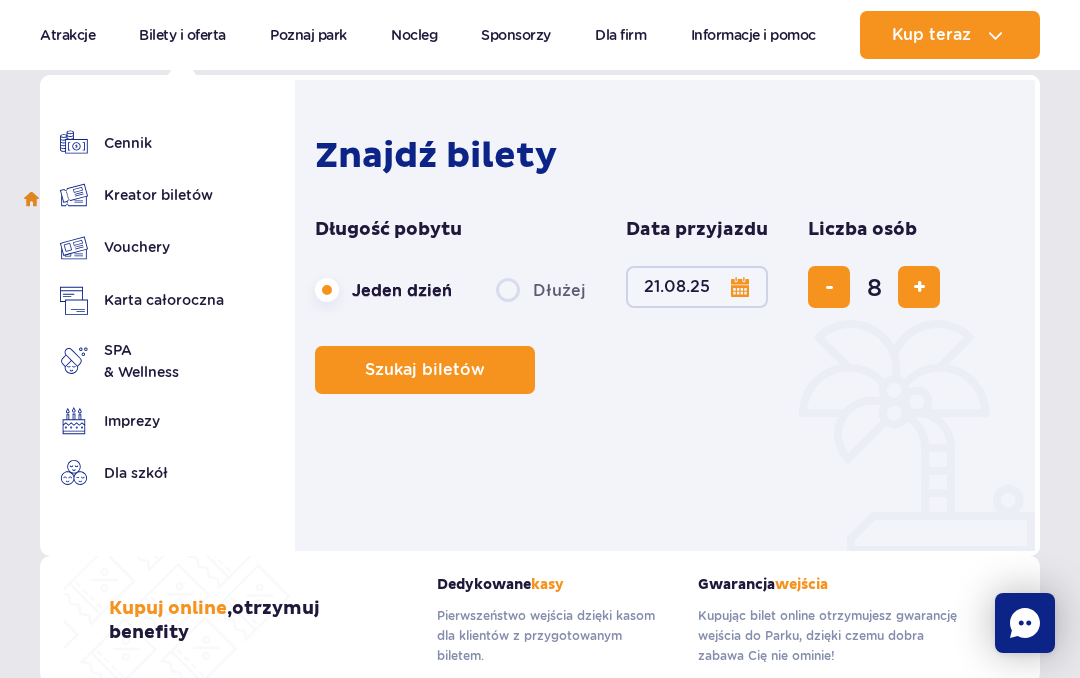 click at bounding box center [919, 287] 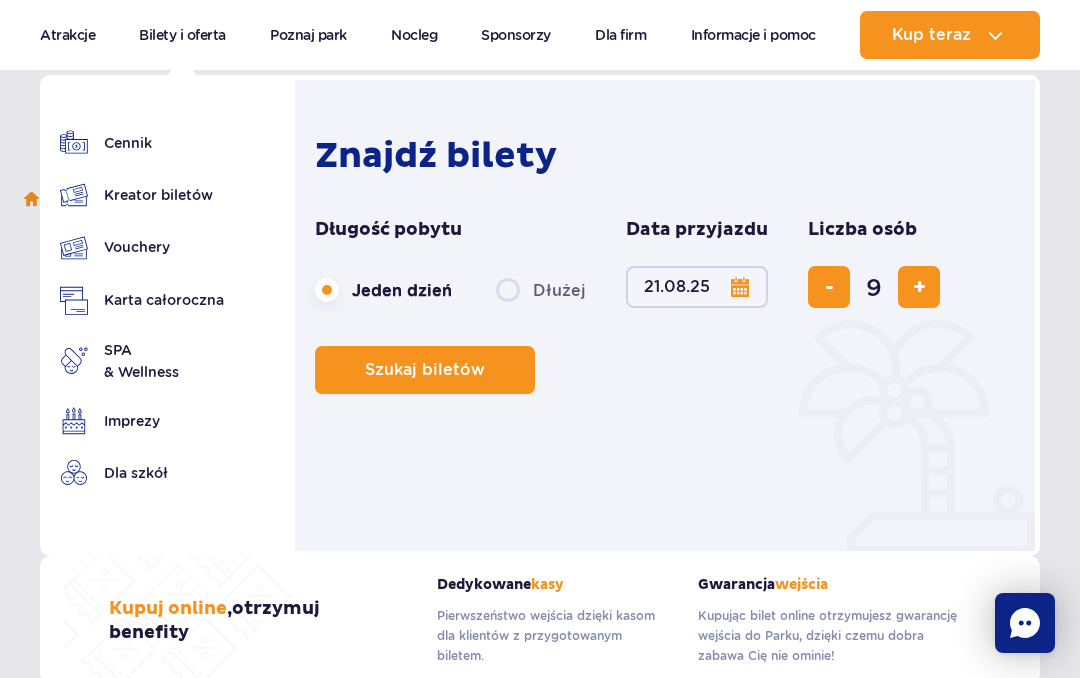 click on "Szukaj biletów" at bounding box center (425, 370) 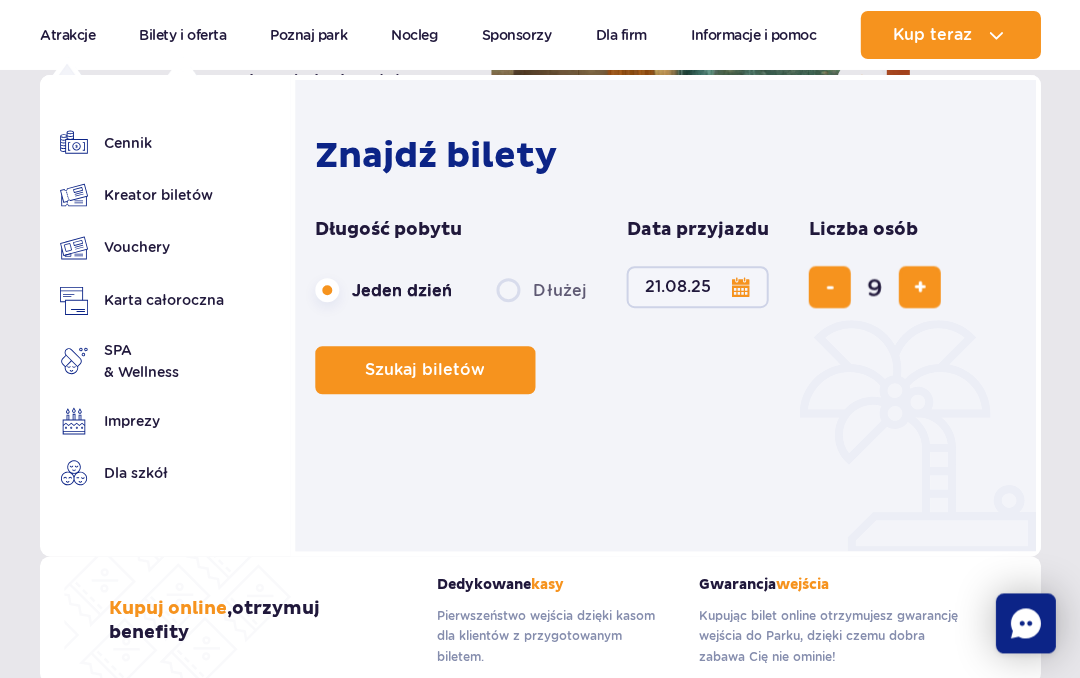 scroll, scrollTop: 453, scrollLeft: 0, axis: vertical 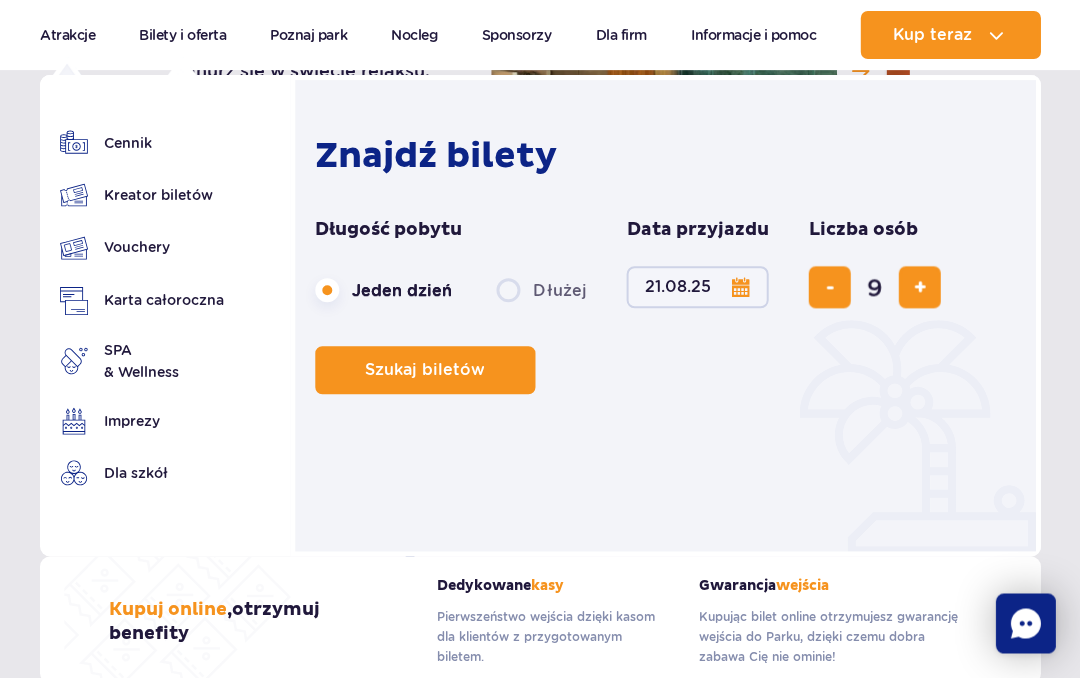 click on "Strona główna
Saunaria
Saunaria
Zanurz się w świecie relaksu. W strefie Saunaria czeka 15 saun tematycznych, dzięki którym wypoczniesz oraz zadbasz o dobre samopoczucie.
Strefa   od 16 lat
Saunaria" at bounding box center (540, 273) 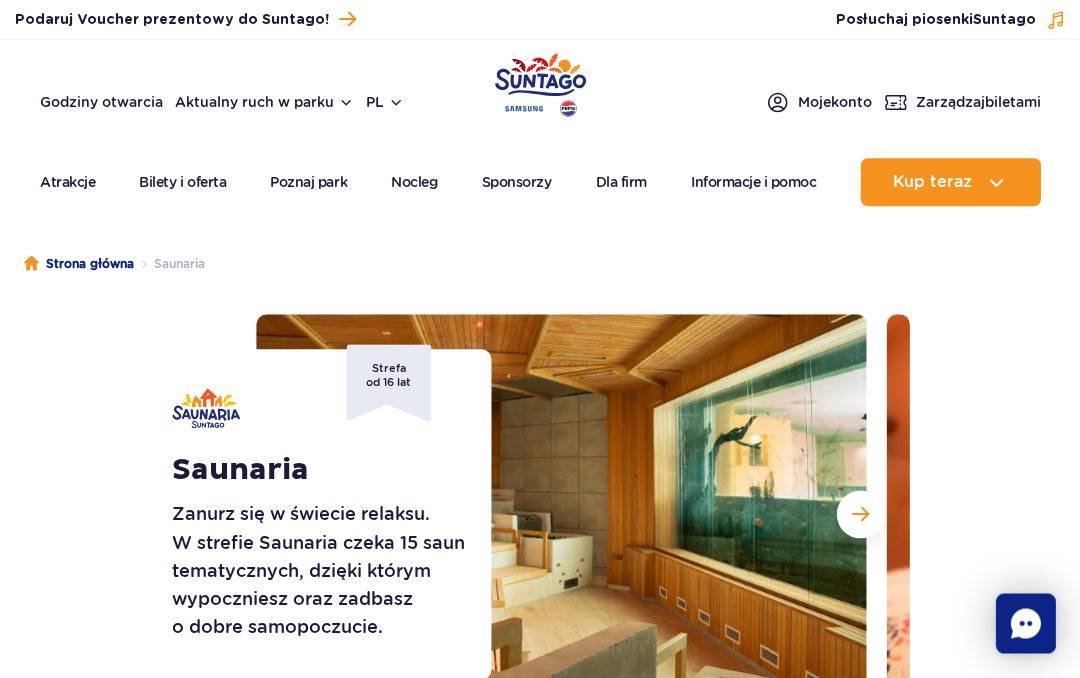 scroll, scrollTop: 0, scrollLeft: 0, axis: both 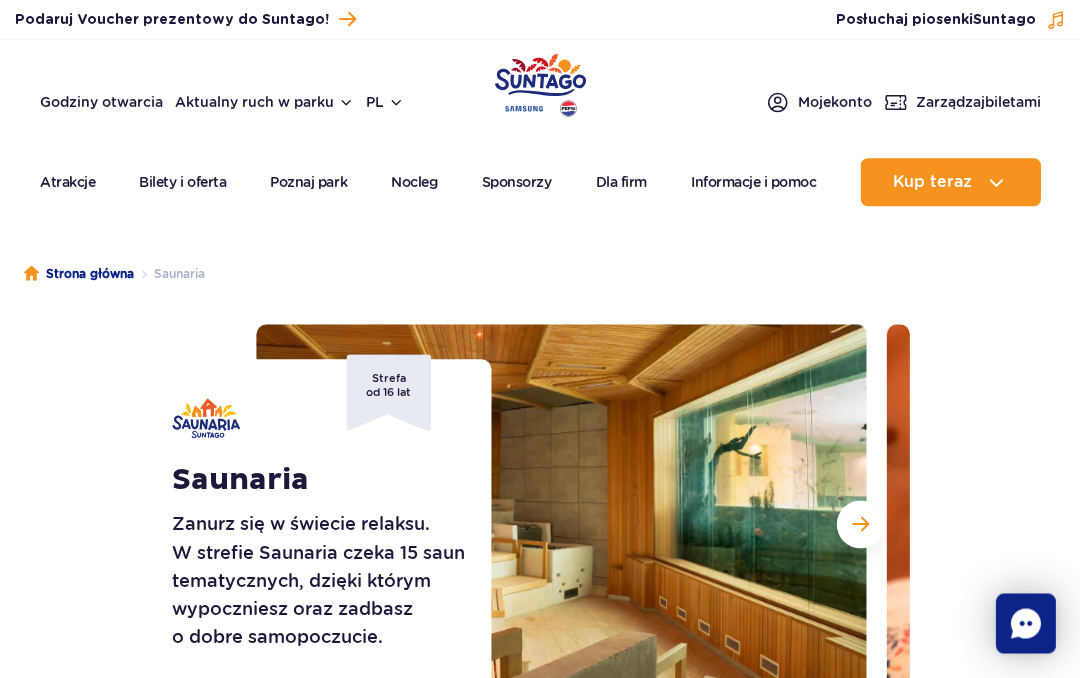 click on "Zarządzaj  biletami" at bounding box center (977, 102) 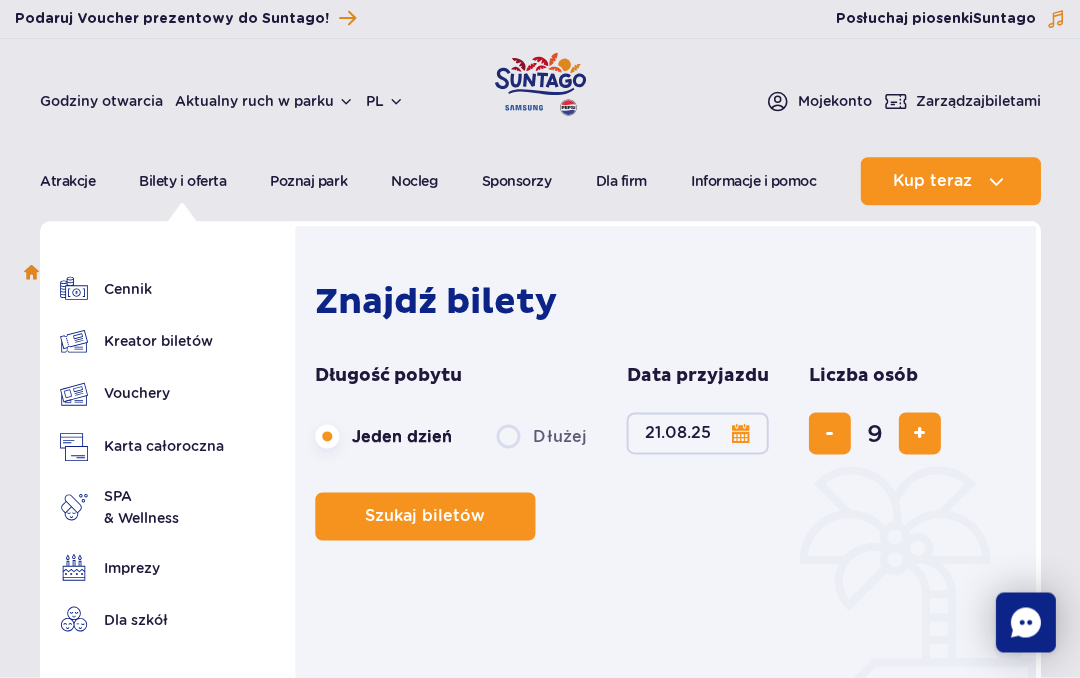click at bounding box center (0, 0) 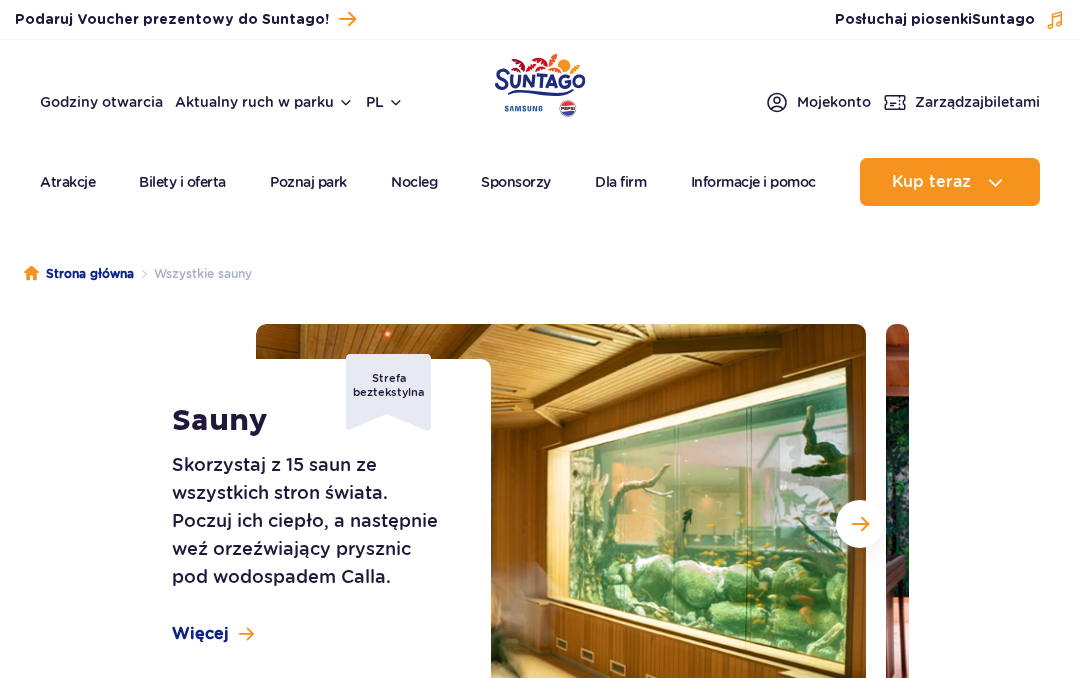 scroll, scrollTop: -15, scrollLeft: 0, axis: vertical 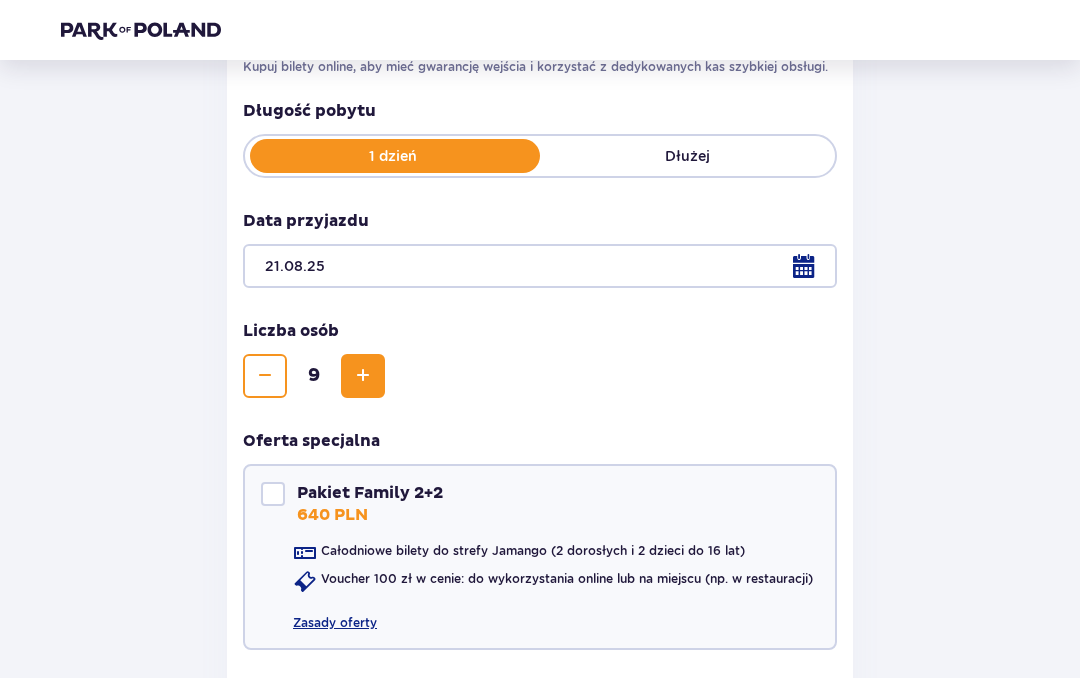 click on "Wróć Pomiń ten krok Bilety Karta Unlimited Zapłać raz, korzystaj przez cały rok. Już od  [PRICE] zł ! Znajdź bilety Kupuj bilety online, aby mieć gwarancję wejścia i korzystać z dedykowanych kas szybkiej obsługi. Długość pobytu 1 dzień Dłużej Data przyjazdu [DATE] Liczba osób [NUMBER] Oferta specjalna Pakiet Family 2+2   [PRICE] PLN Całodniowe bilety do strefy Jamango (2 dorosłych i 2 dzieci do 16 lat) Voucher [PRICE] zł w cenie: do wykorzystania online lub na miejscu (np. w restauracji) Zasady oferty Kontynuuj bez pakietu" at bounding box center [540, 297] 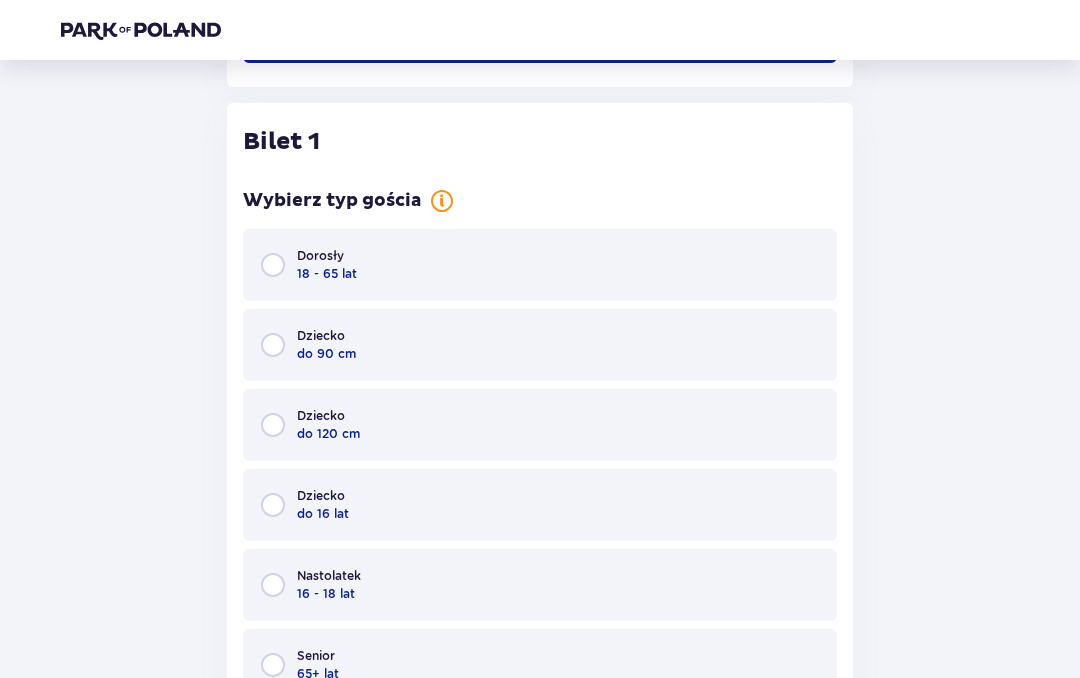 scroll, scrollTop: 1044, scrollLeft: 0, axis: vertical 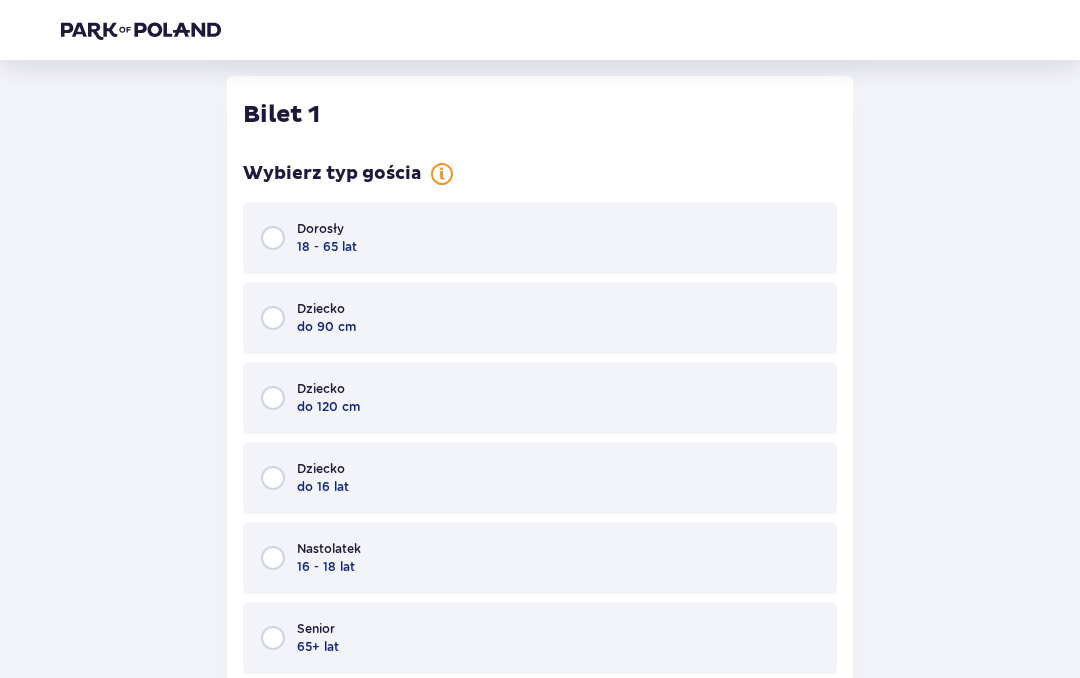 click at bounding box center (273, 238) 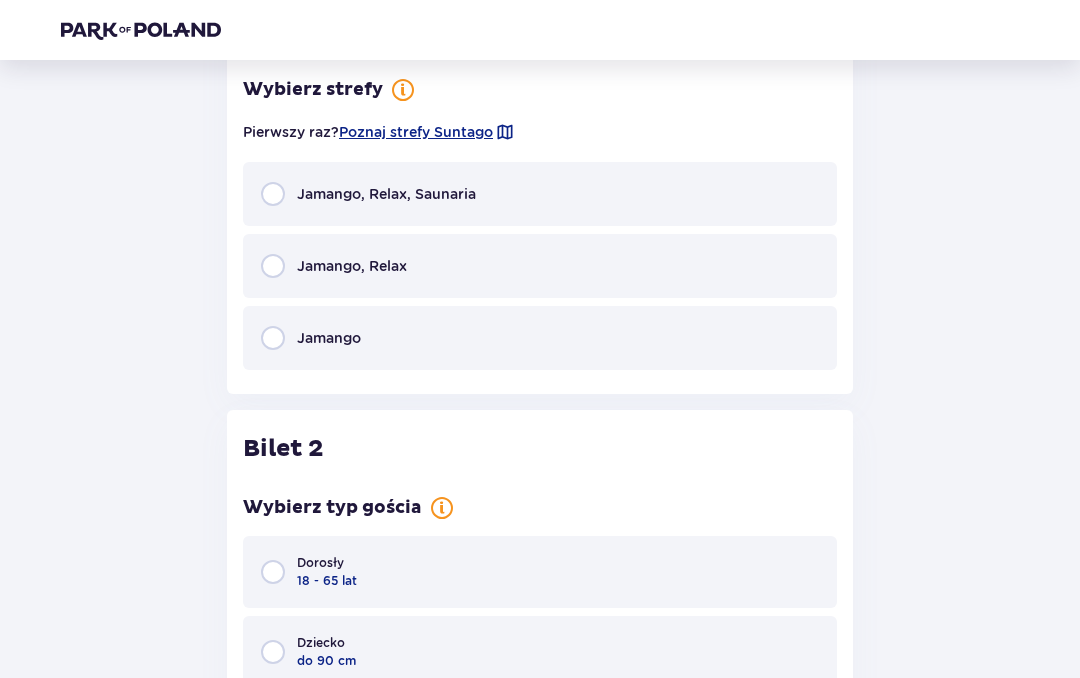 scroll, scrollTop: 1834, scrollLeft: 0, axis: vertical 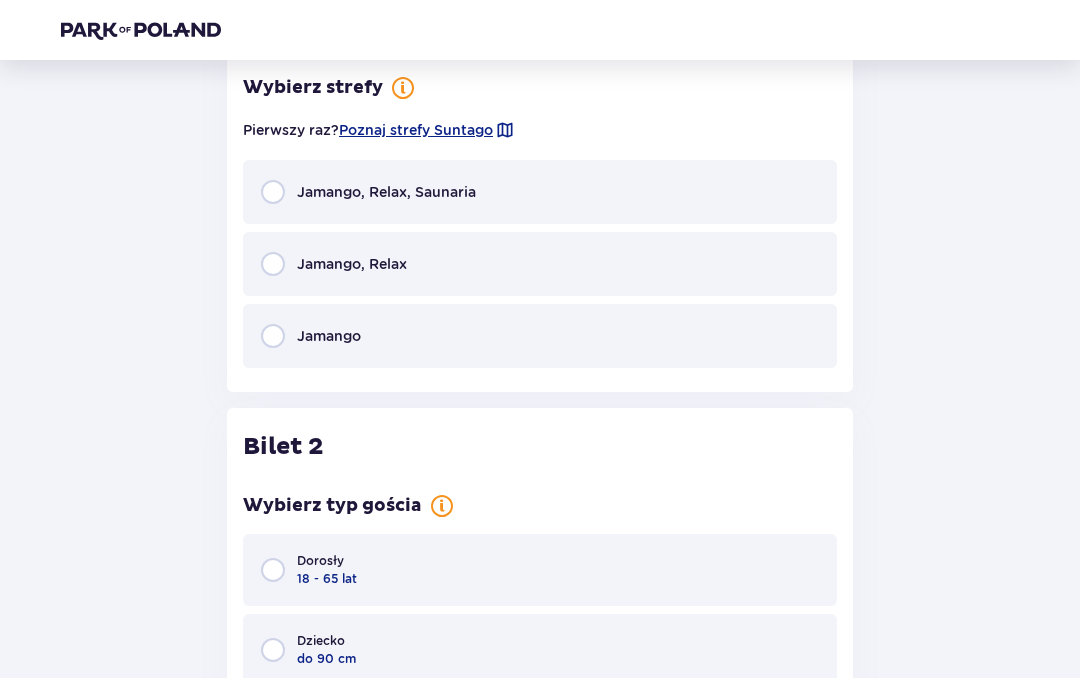 click on "Jamango, Relax, Saunaria" at bounding box center [386, 192] 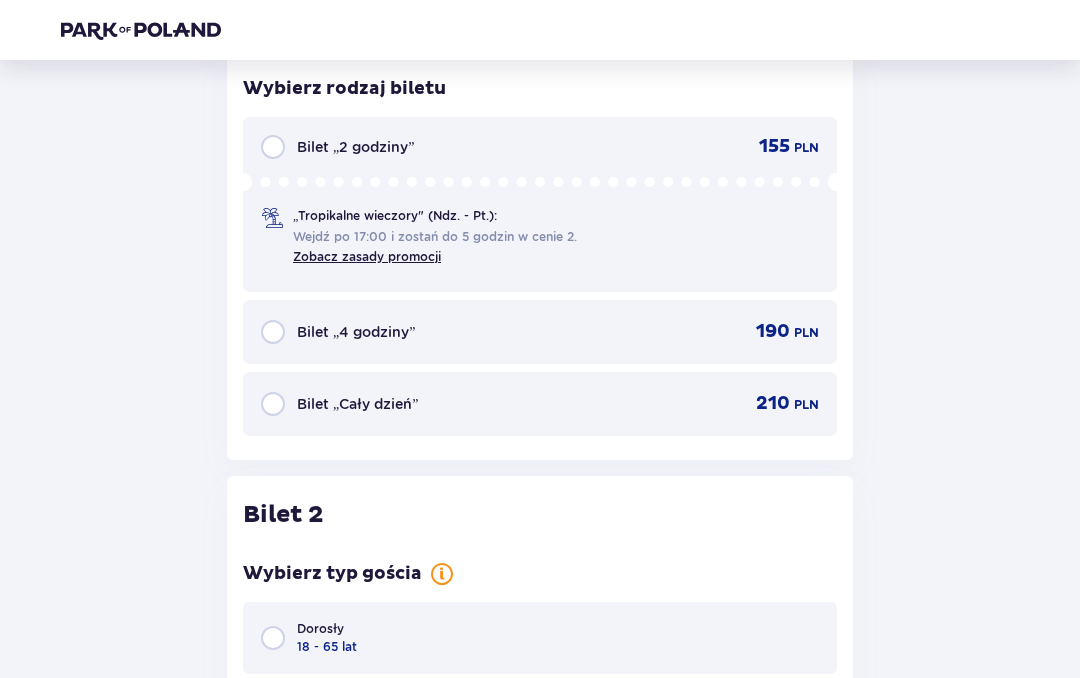 scroll, scrollTop: 2158, scrollLeft: 0, axis: vertical 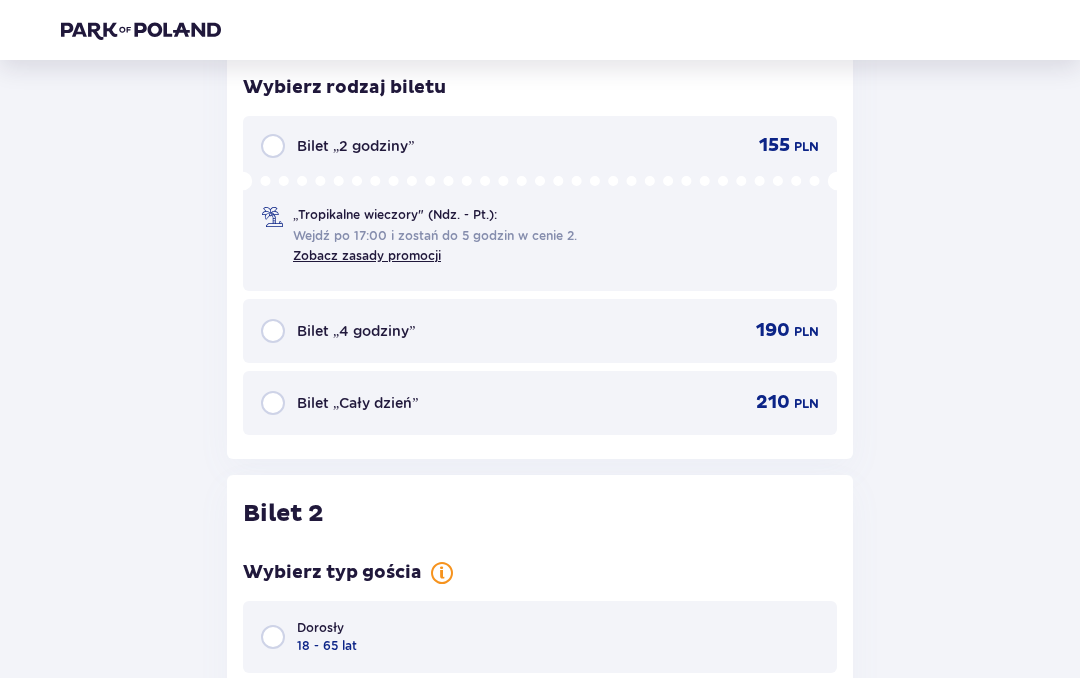 click on "Bilet „Cały dzień”" at bounding box center [357, 403] 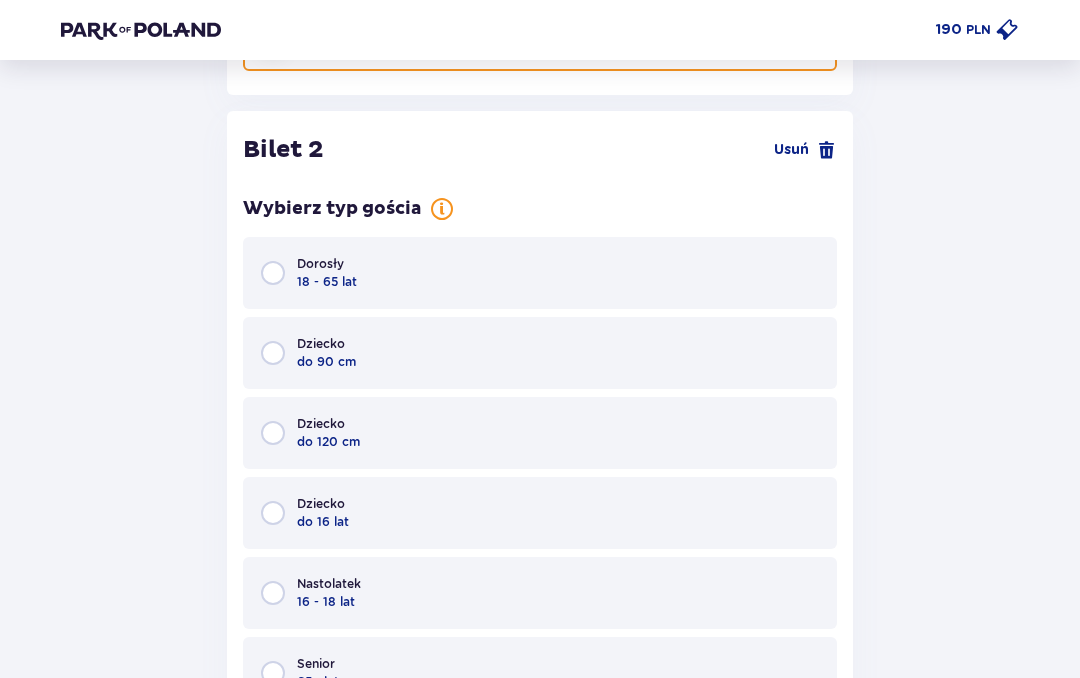 scroll, scrollTop: 2535, scrollLeft: 0, axis: vertical 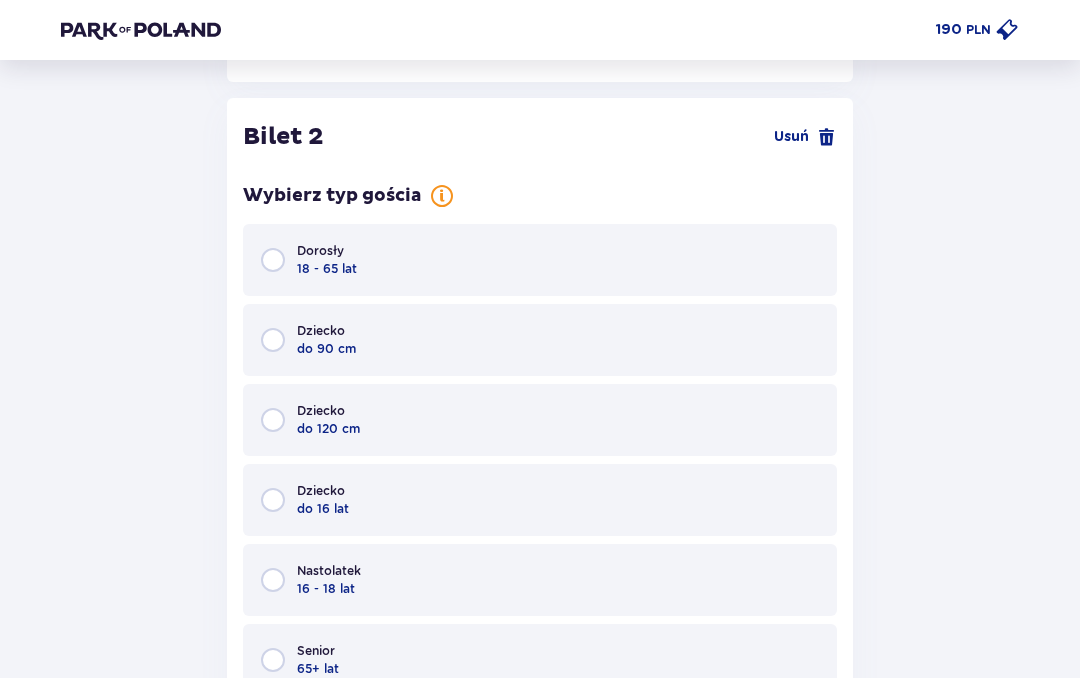 click on "Dorosły 18 - 65 lat" at bounding box center (540, 260) 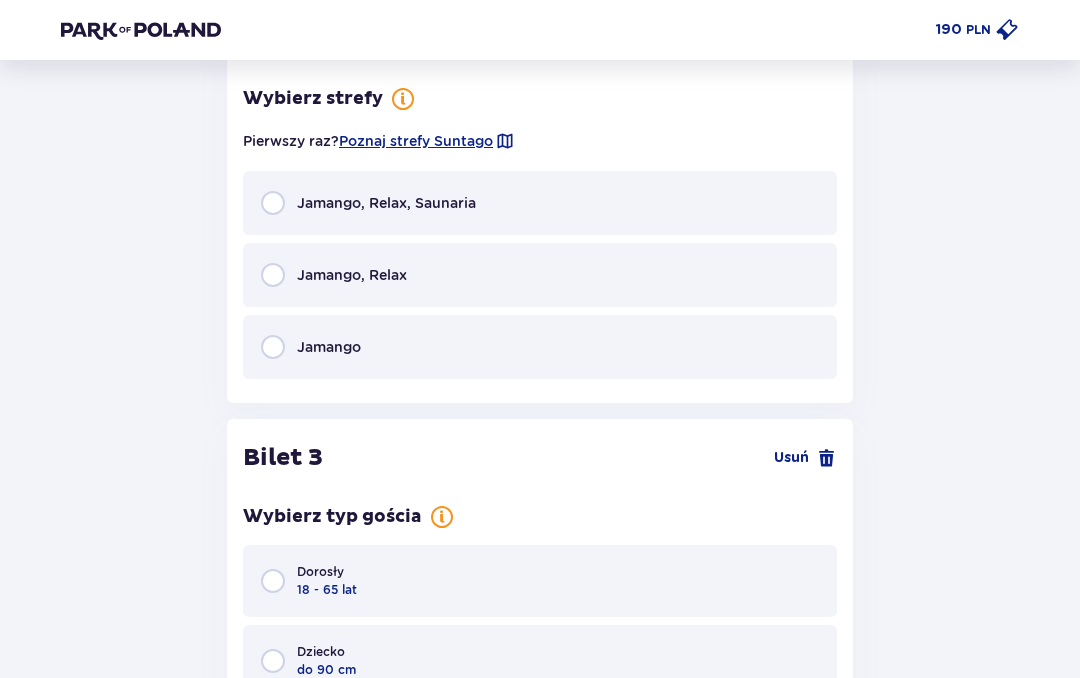 scroll, scrollTop: 3342, scrollLeft: 0, axis: vertical 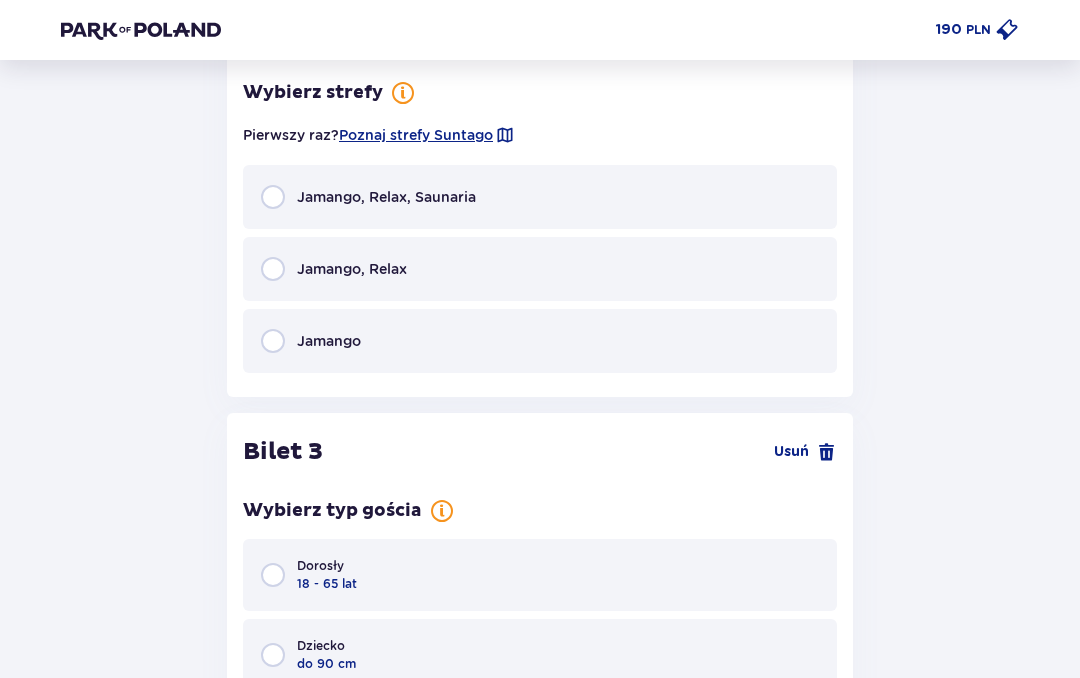 click on "Jamango, Relax, Saunaria" at bounding box center (540, 197) 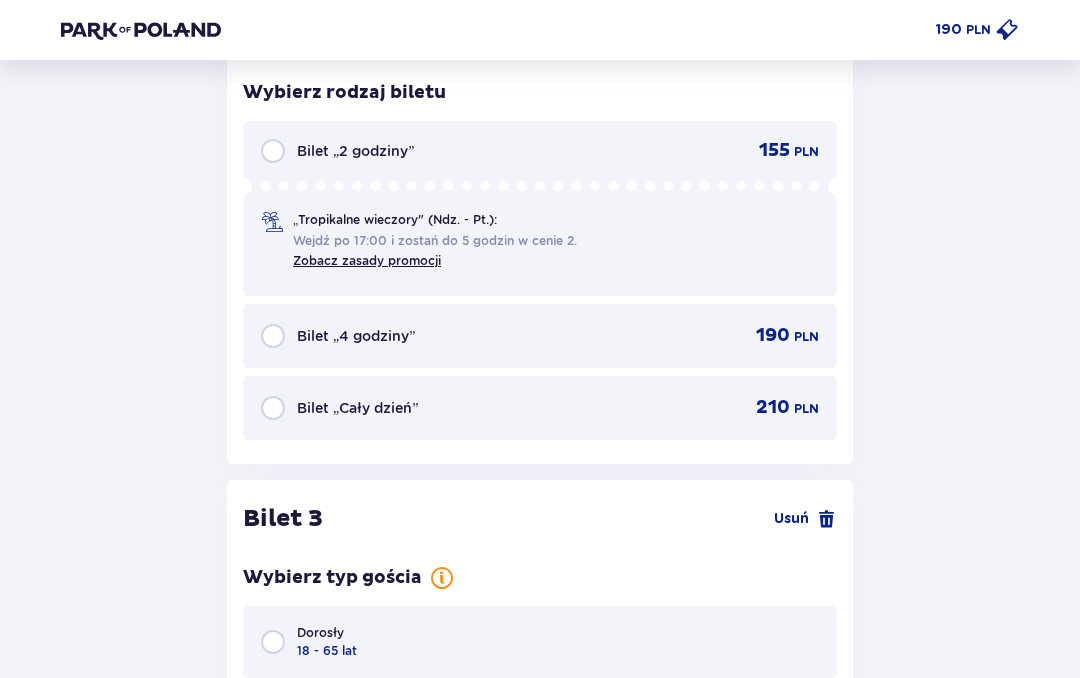 scroll, scrollTop: 3658, scrollLeft: 0, axis: vertical 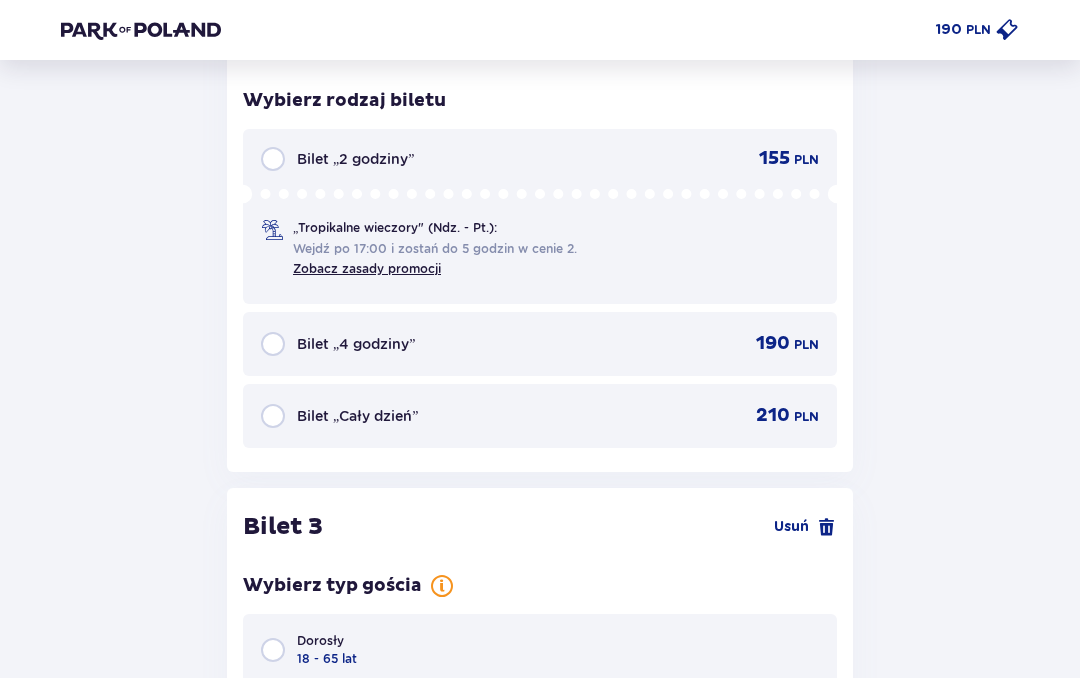 click on "Bilet „Cały dzień” 210 PLN" at bounding box center (540, 416) 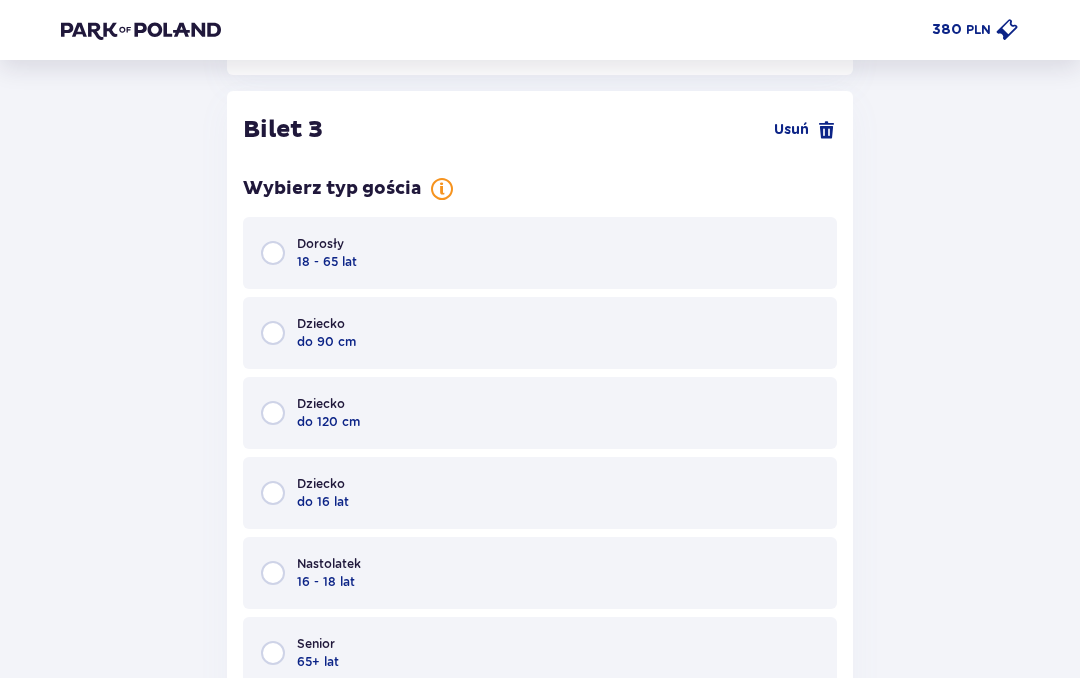 scroll, scrollTop: 4061, scrollLeft: 0, axis: vertical 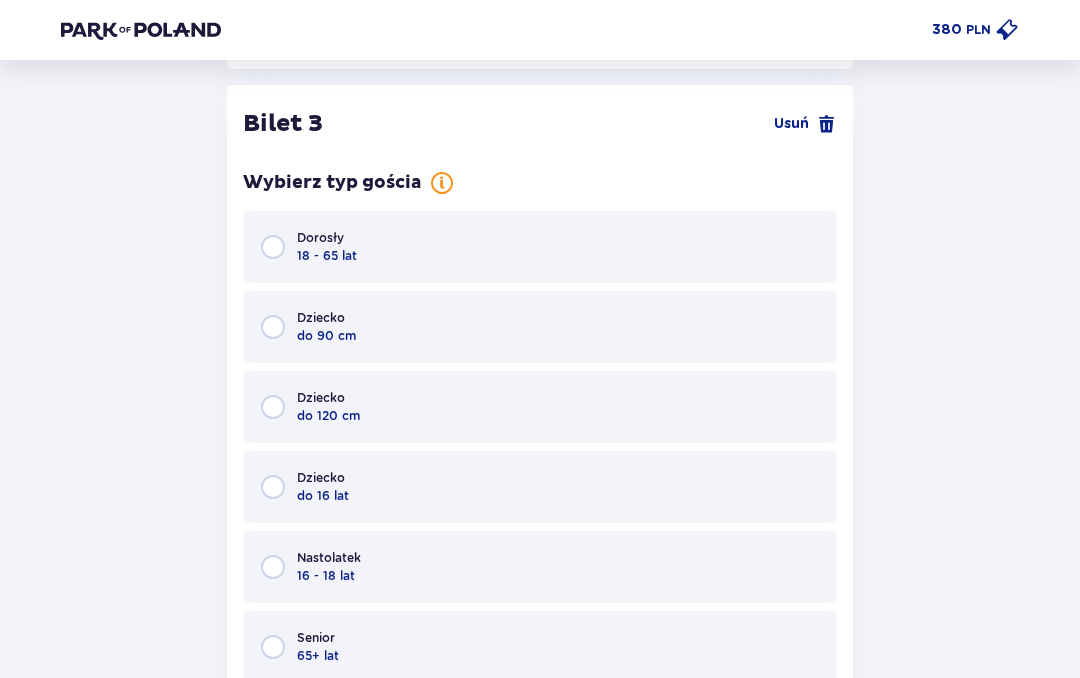 click on "Dorosły 18 - 65 lat" at bounding box center [540, 247] 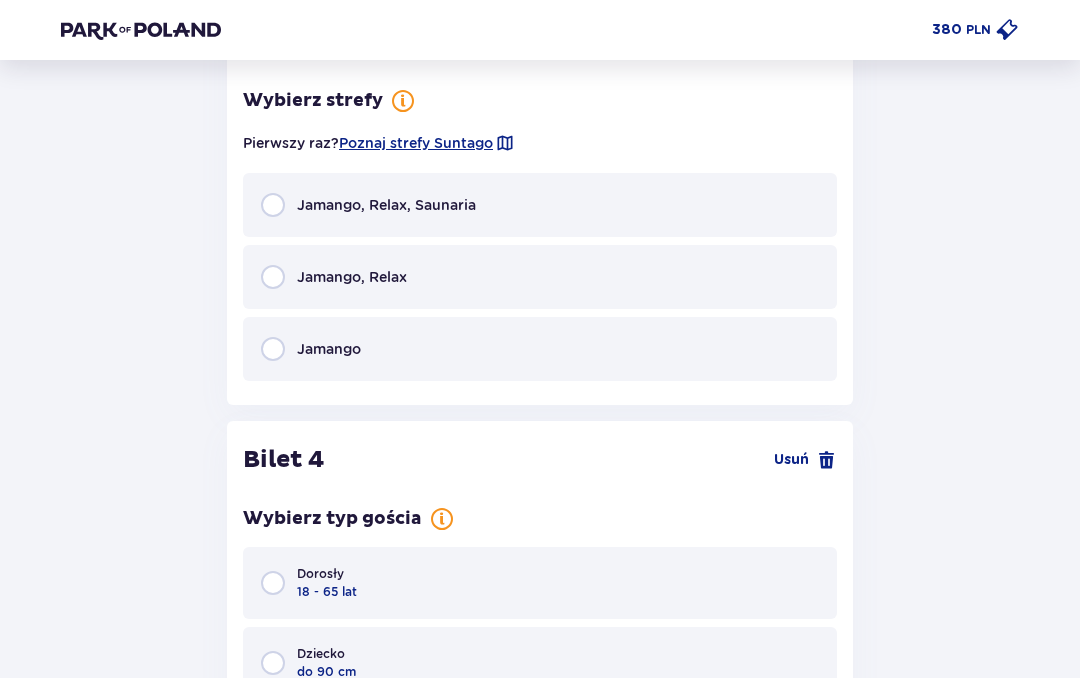scroll, scrollTop: 4851, scrollLeft: 0, axis: vertical 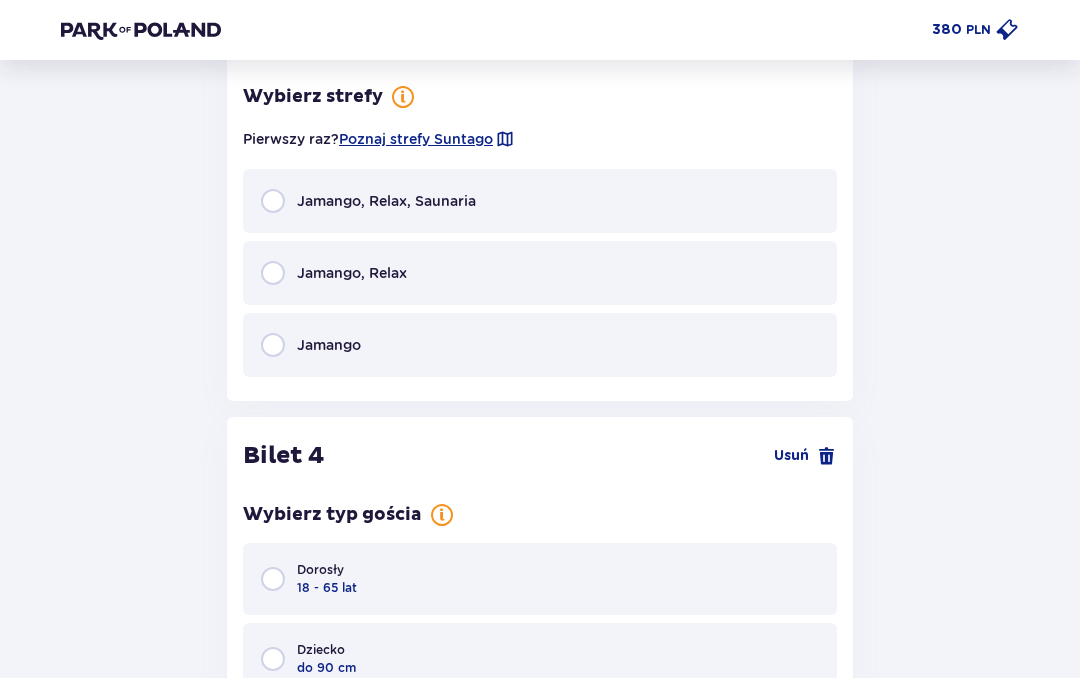 click on "Jamango, Relax, Saunaria" at bounding box center [540, 201] 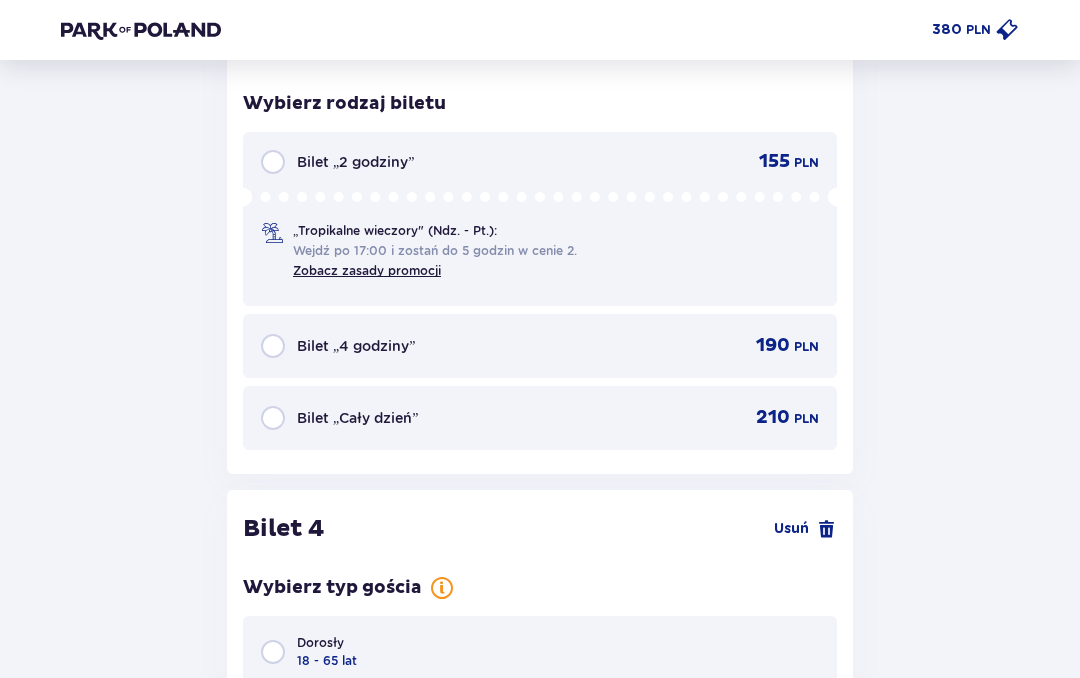 scroll, scrollTop: 5175, scrollLeft: 0, axis: vertical 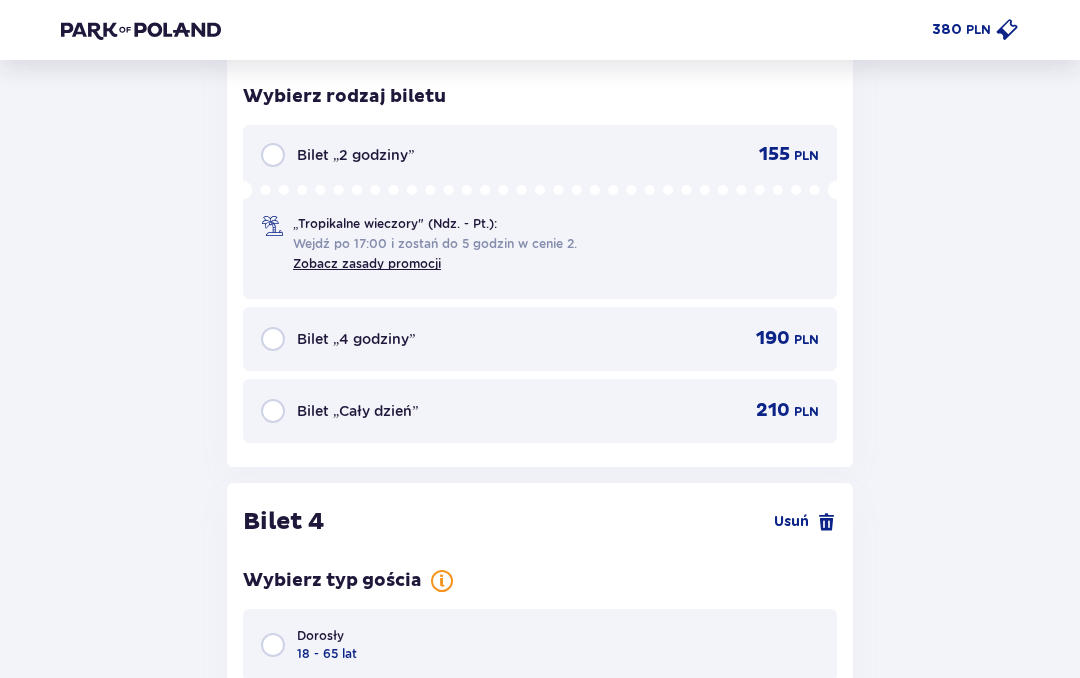 click on "210 PLN" at bounding box center [774, 411] 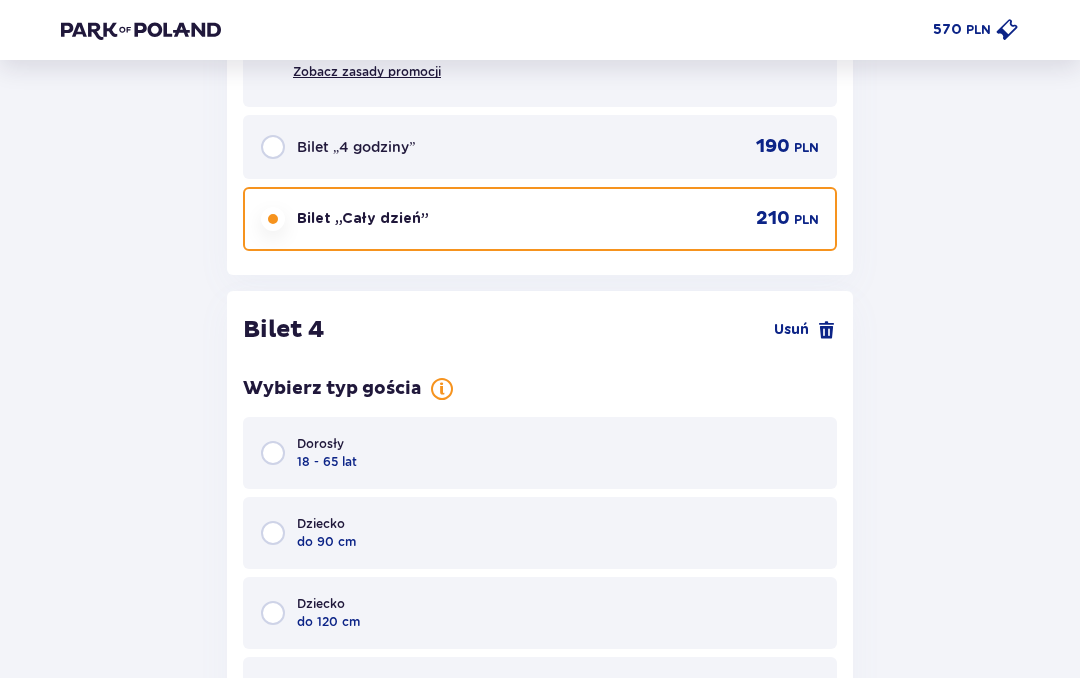 scroll, scrollTop: 5570, scrollLeft: 0, axis: vertical 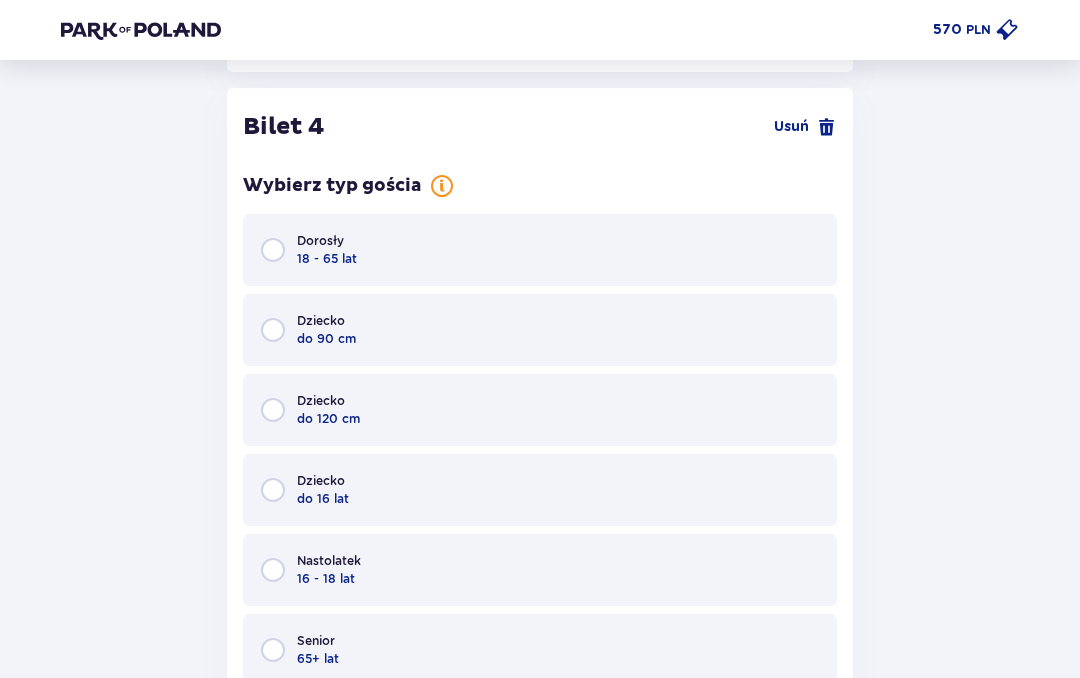 click on "Dorosły 18 - 65 lat" at bounding box center (540, 250) 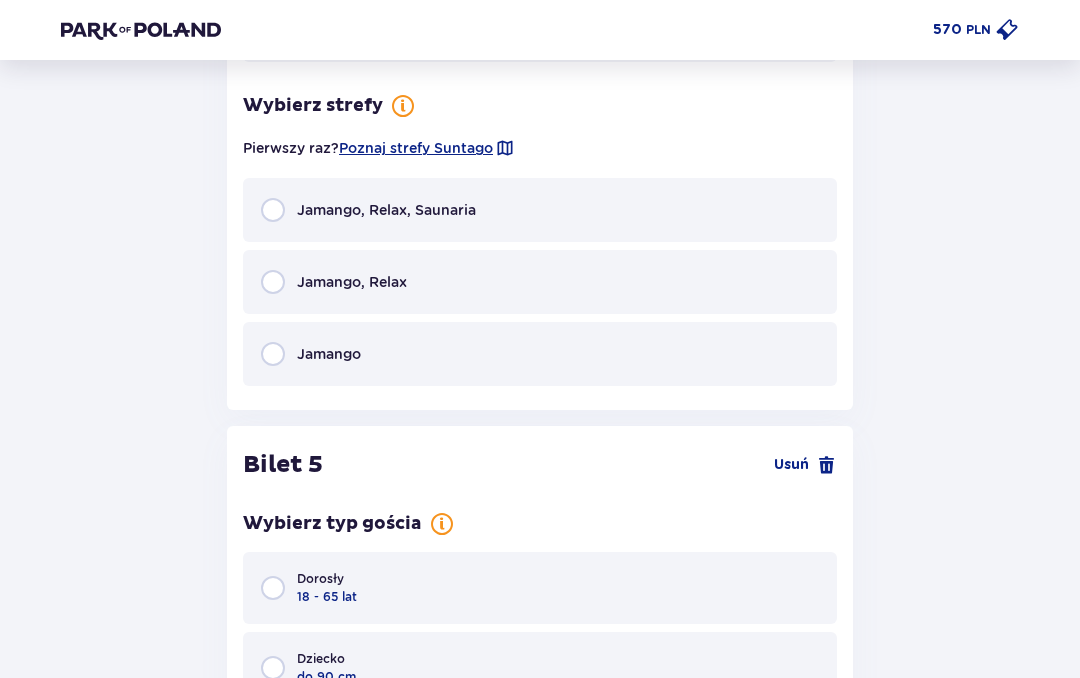 scroll, scrollTop: 6360, scrollLeft: 0, axis: vertical 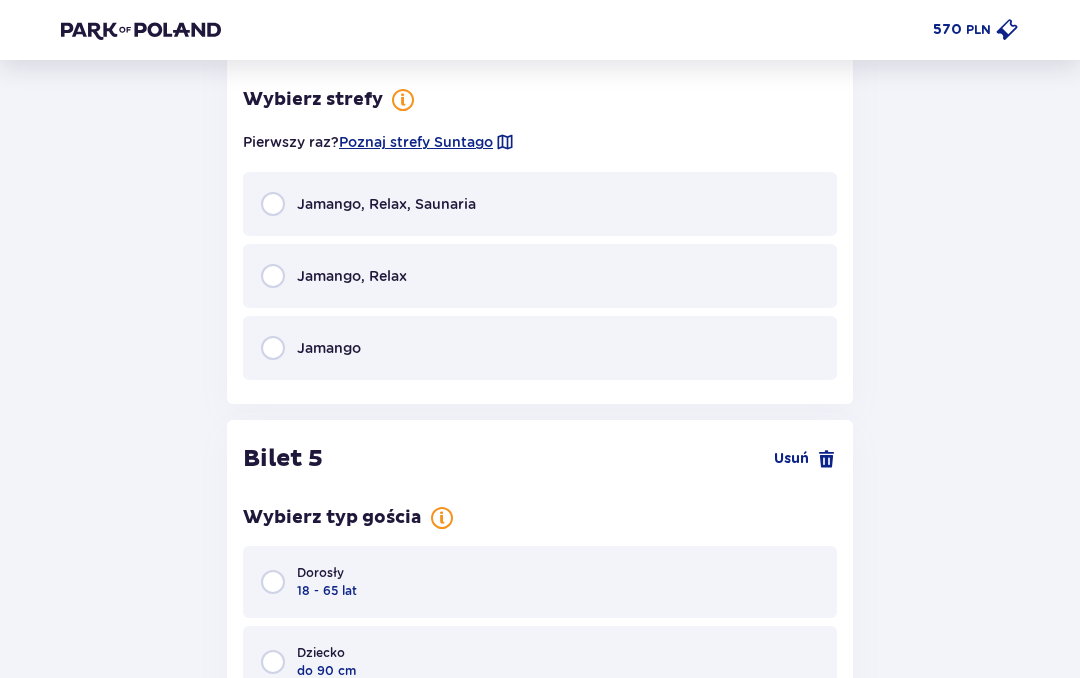click on "Jamango, Relax, Saunaria" at bounding box center [540, 204] 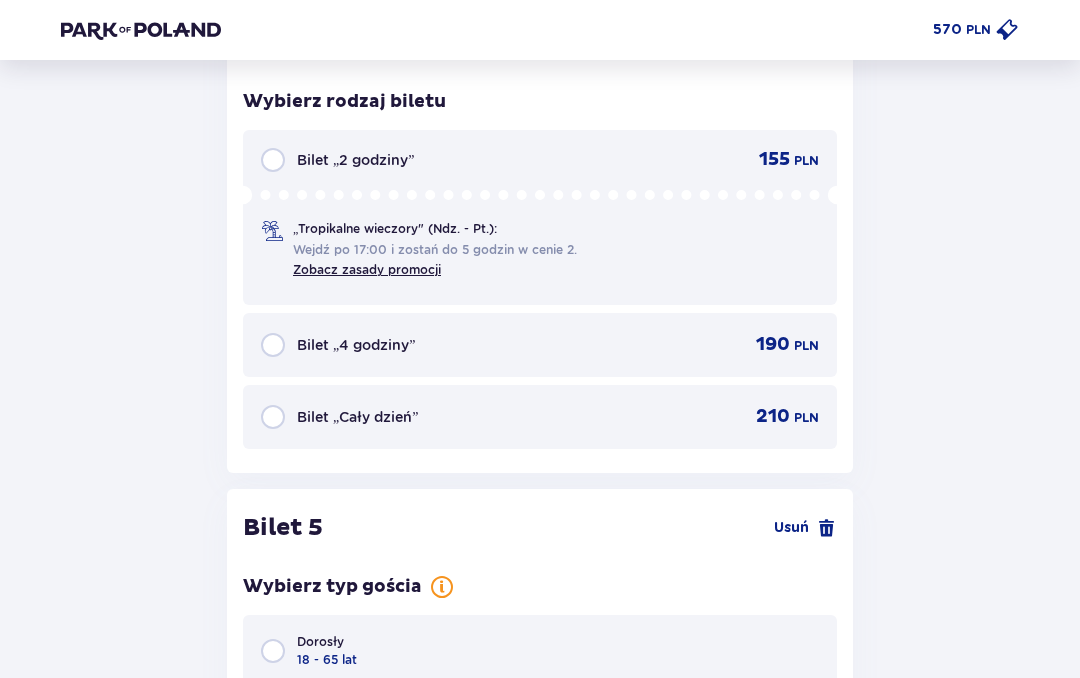 scroll, scrollTop: 6684, scrollLeft: 0, axis: vertical 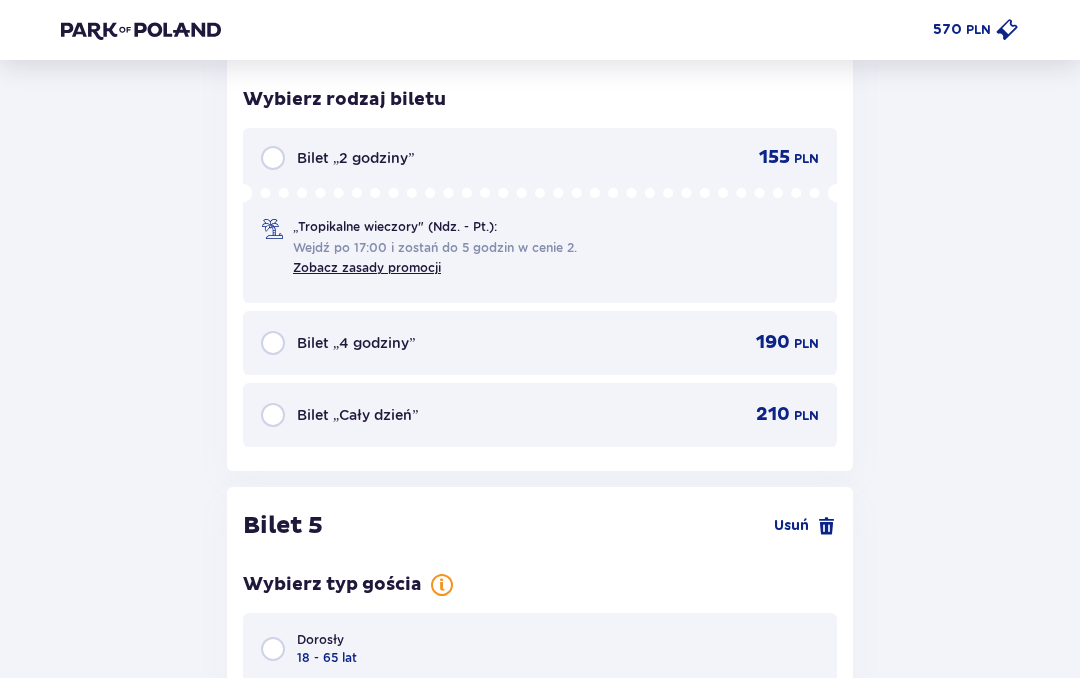 click on "210 PLN" at bounding box center [766, 415] 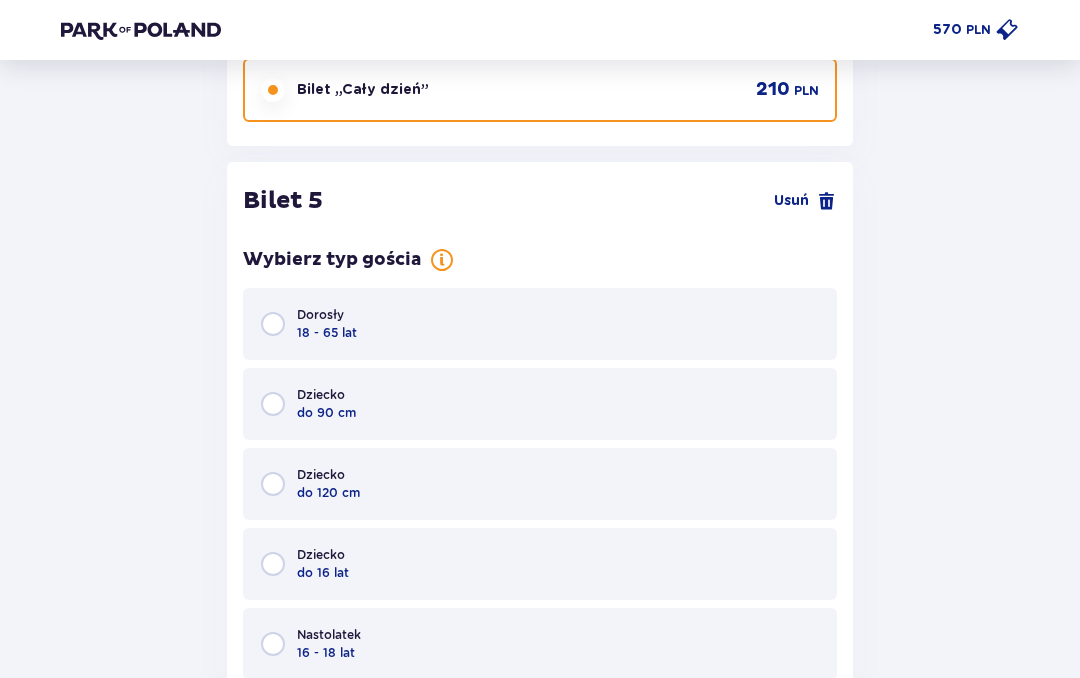scroll, scrollTop: 7079, scrollLeft: 0, axis: vertical 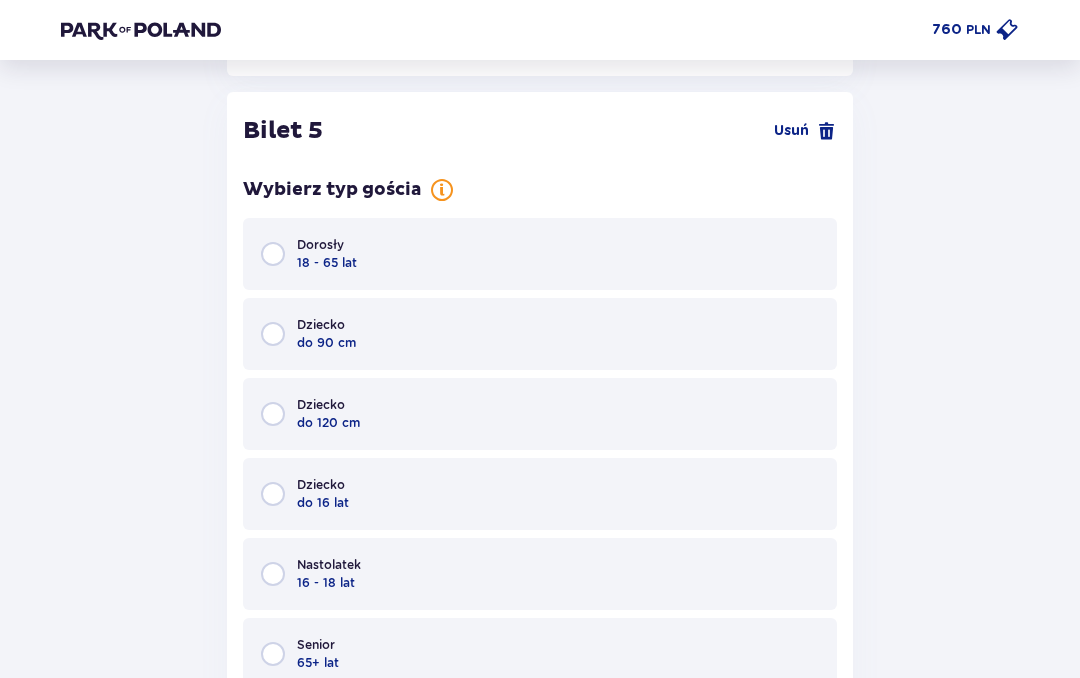 click on "Dorosły 18 - 65 lat" at bounding box center [540, 254] 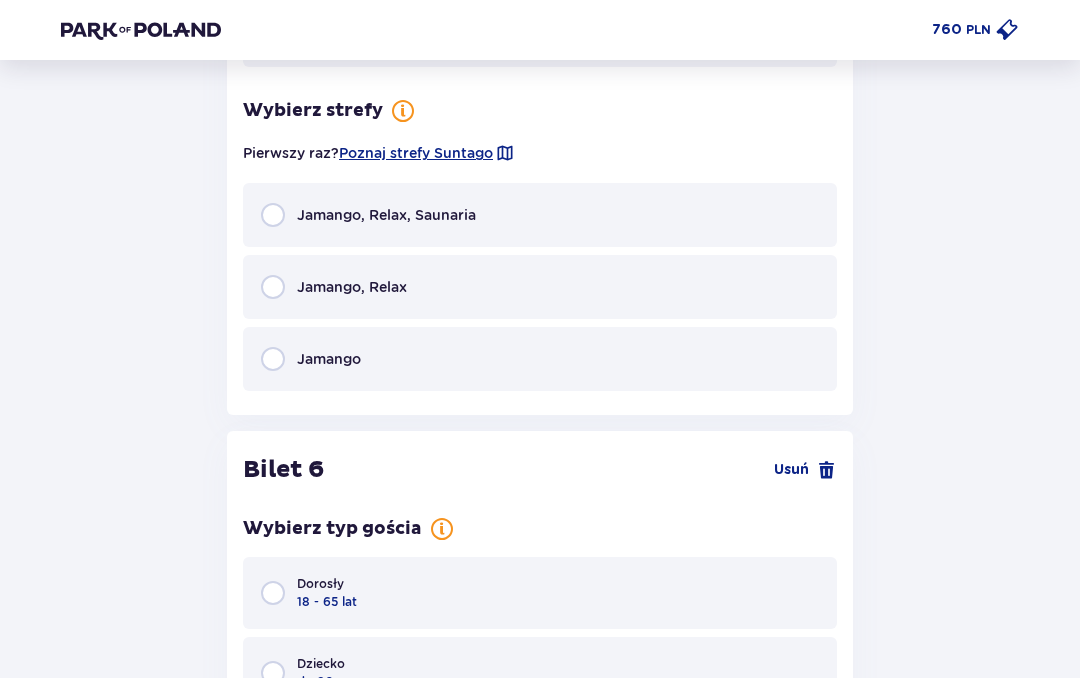 scroll, scrollTop: 7869, scrollLeft: 0, axis: vertical 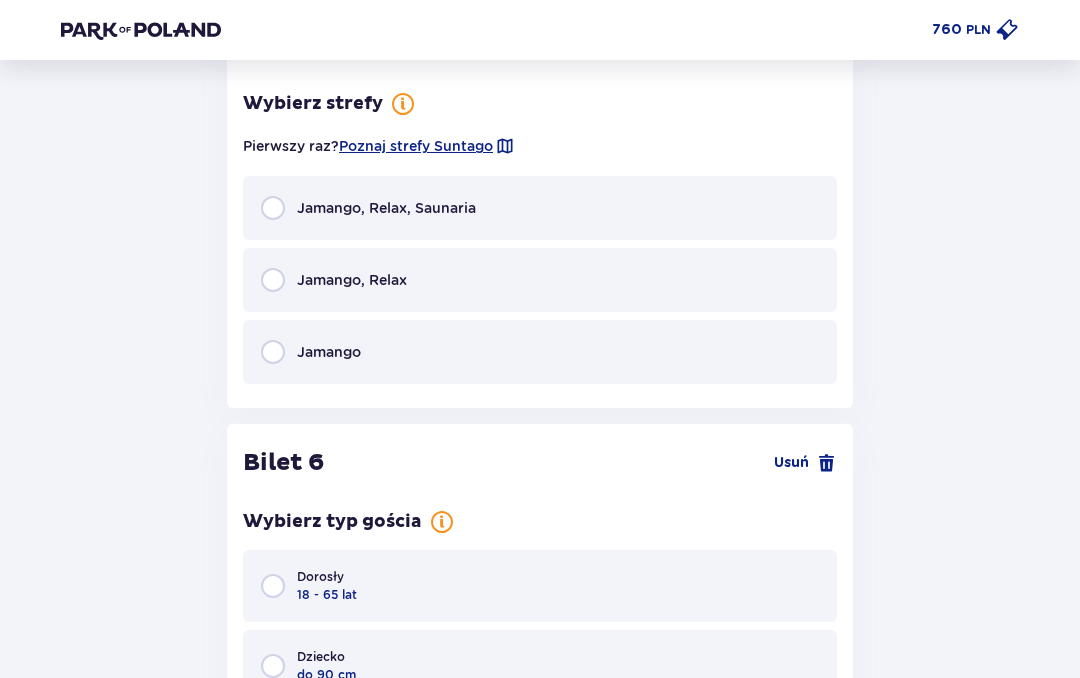 click on "Jamango, Relax, Saunaria" at bounding box center [540, 208] 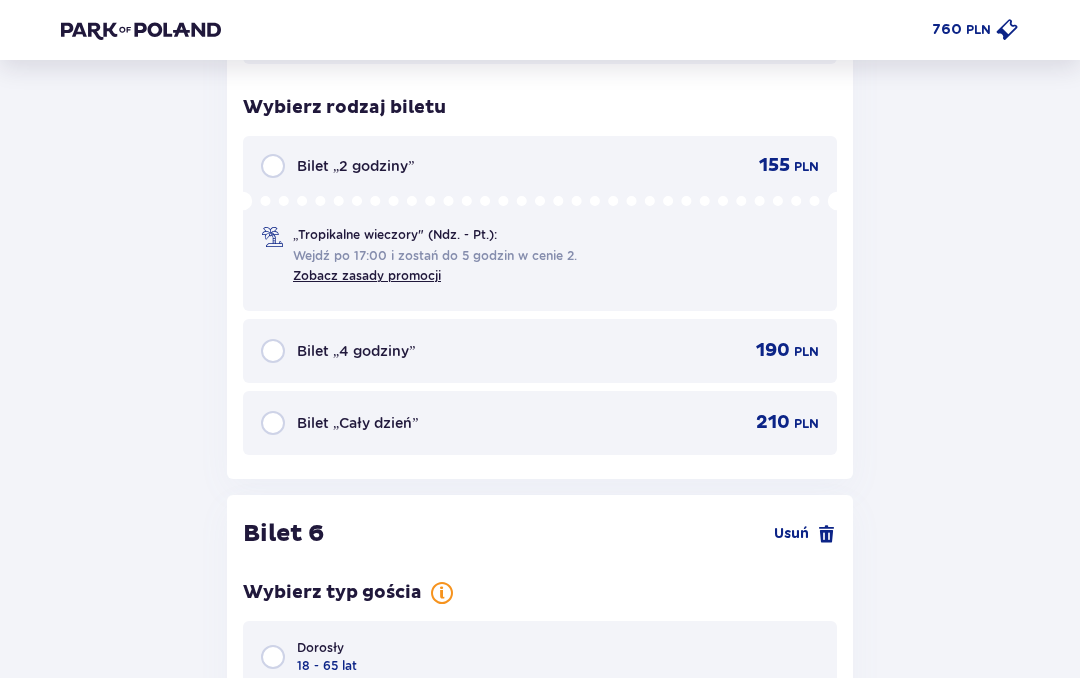 scroll, scrollTop: 8193, scrollLeft: 0, axis: vertical 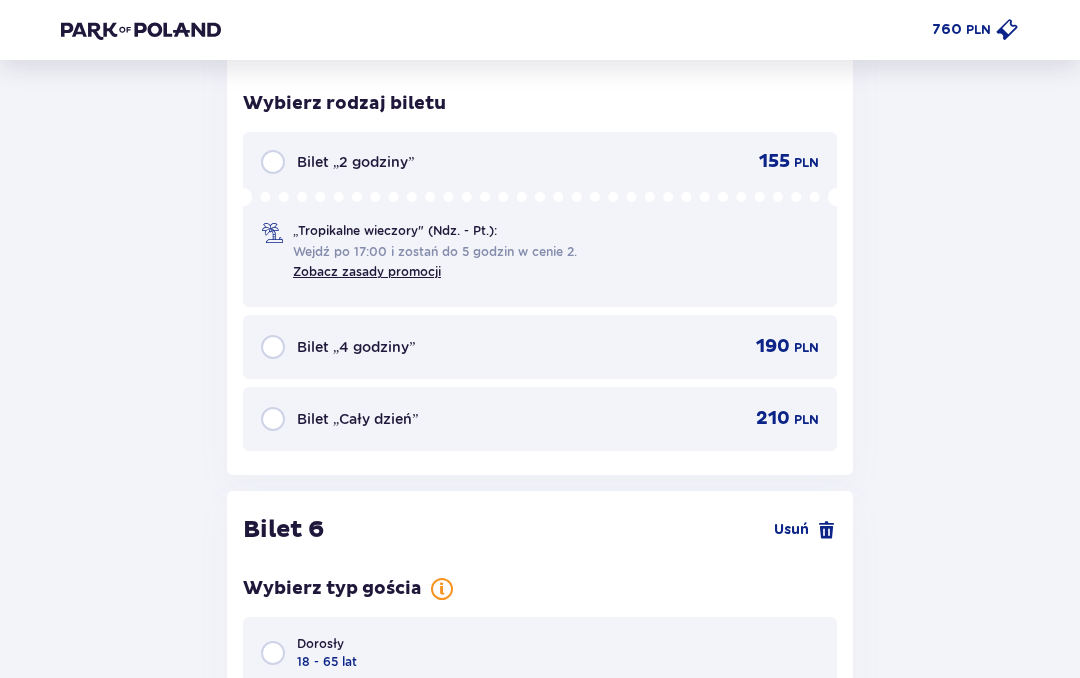 click on "210 PLN" at bounding box center [774, 419] 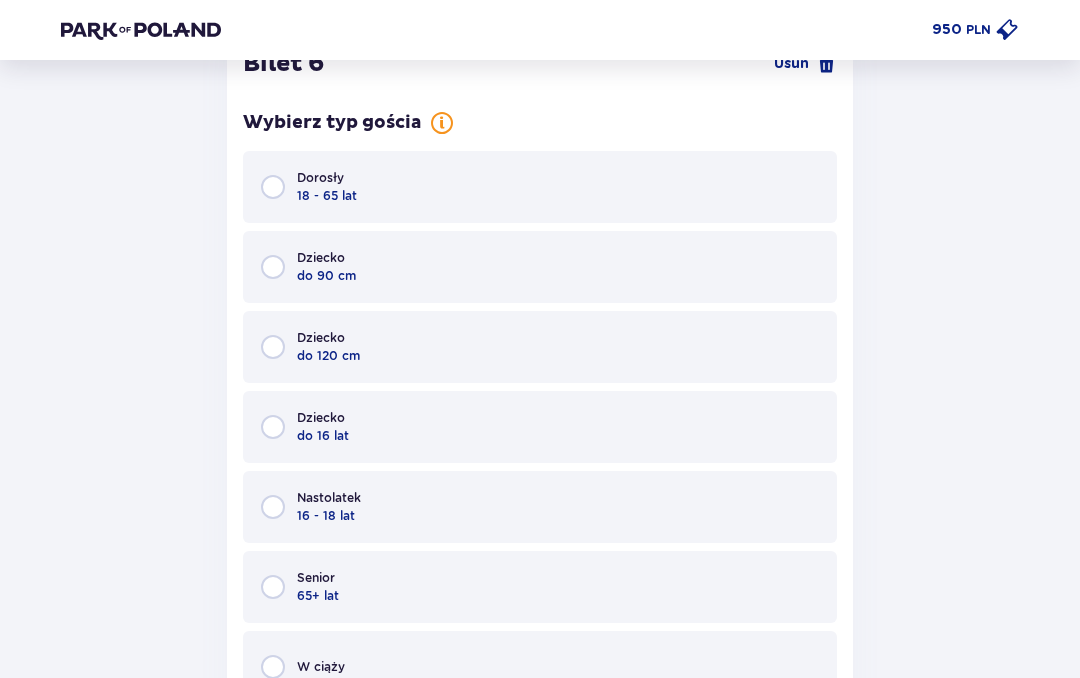 scroll, scrollTop: 8680, scrollLeft: 0, axis: vertical 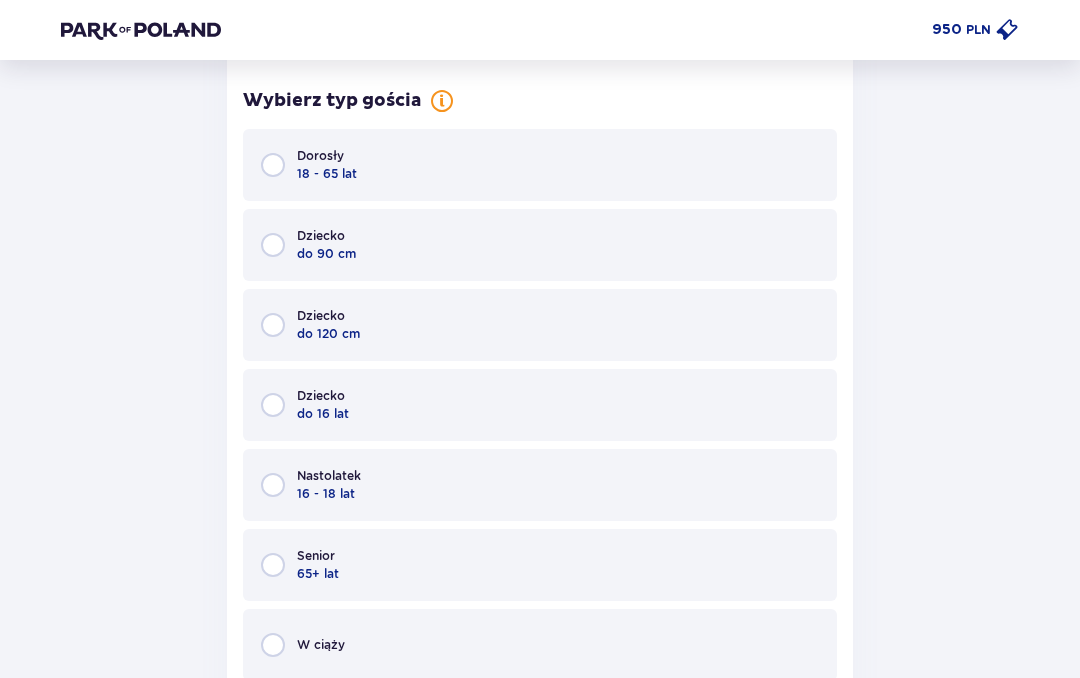click on "Senior 65+ lat" at bounding box center (540, 566) 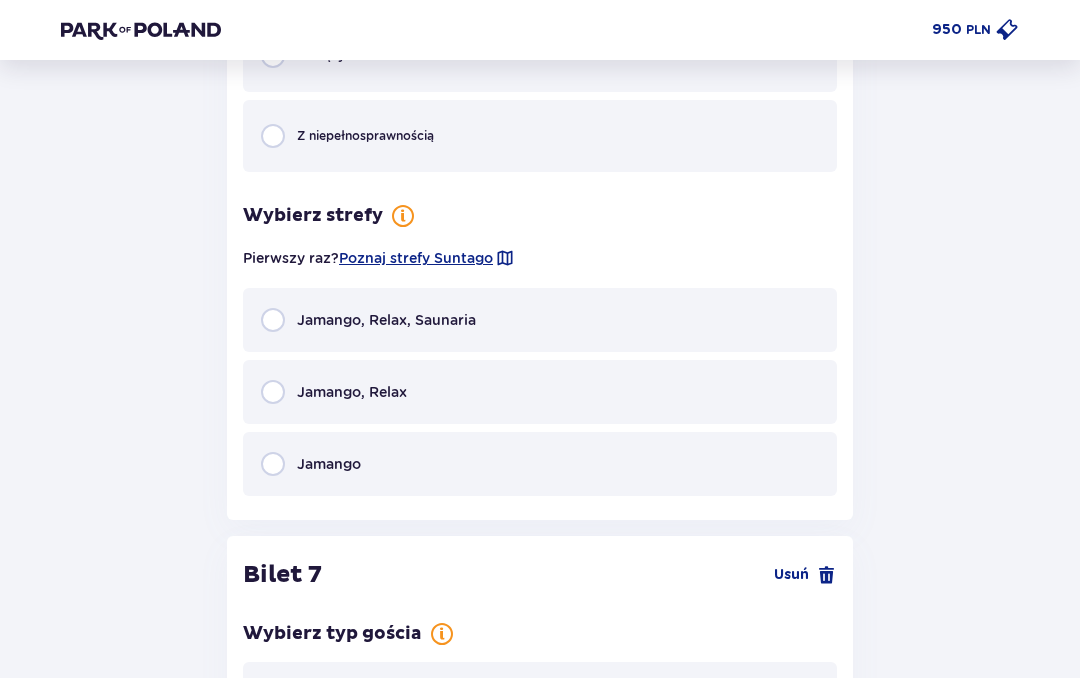 scroll, scrollTop: 9377, scrollLeft: 0, axis: vertical 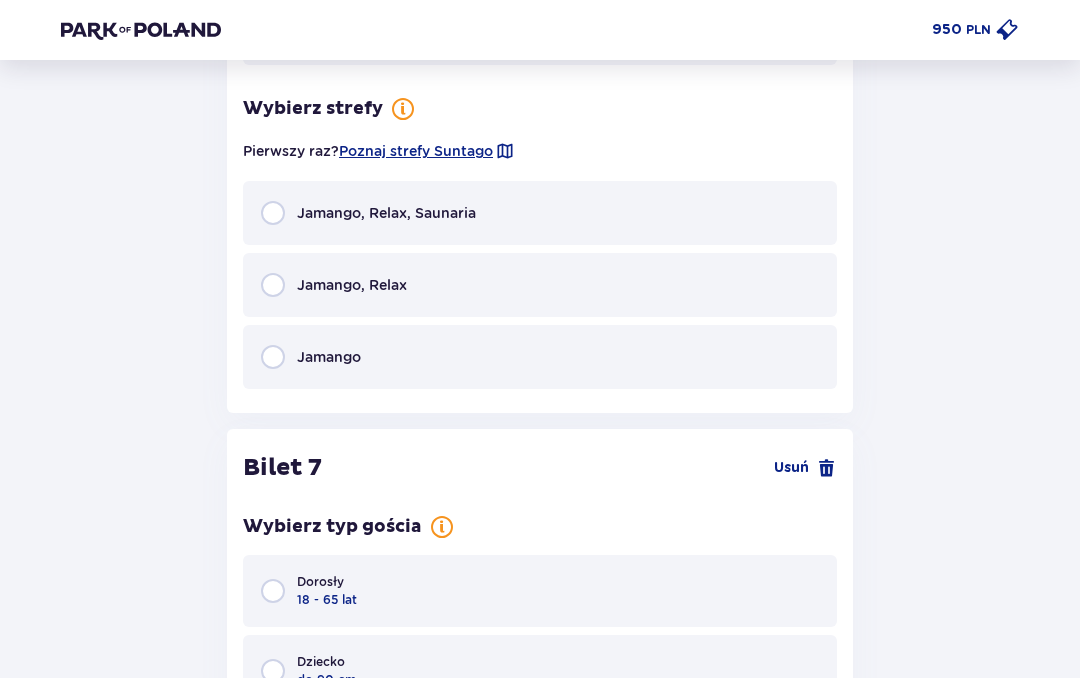 click on "Jamango, Relax, Saunaria" at bounding box center [540, 213] 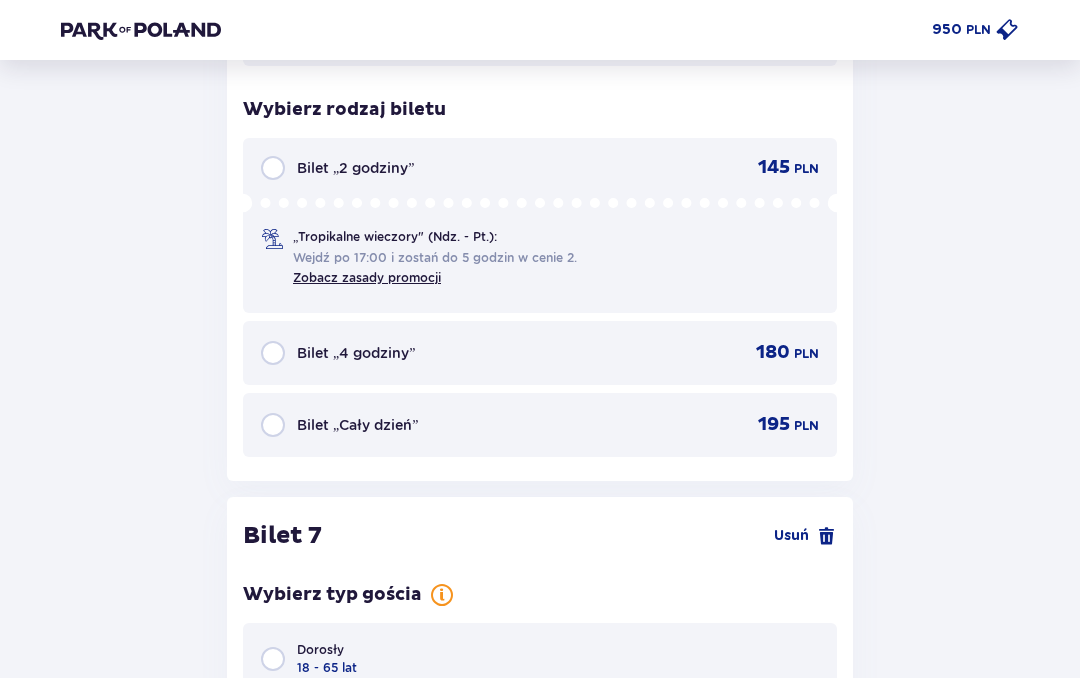 scroll, scrollTop: 9701, scrollLeft: 0, axis: vertical 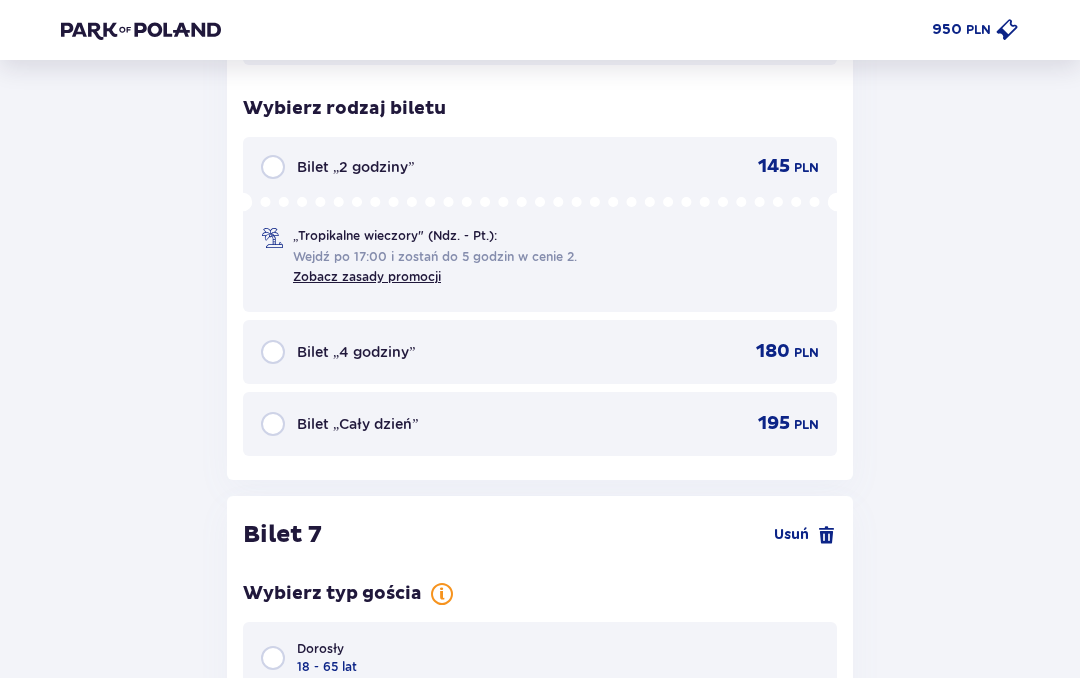click on "195" at bounding box center (774, 424) 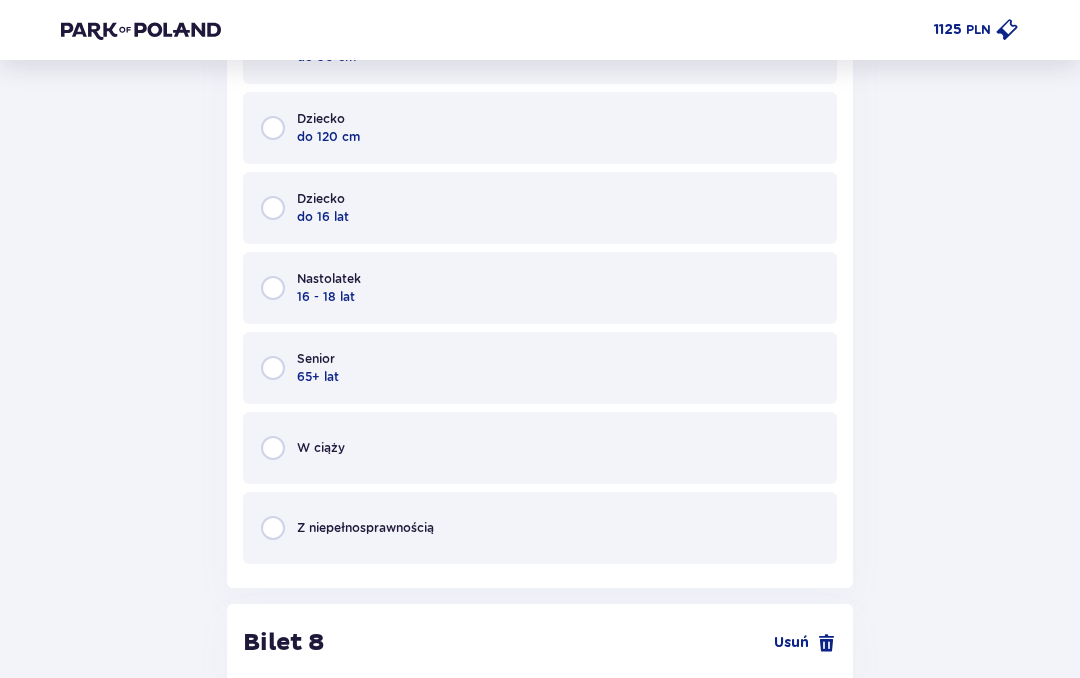 scroll, scrollTop: 10409, scrollLeft: 0, axis: vertical 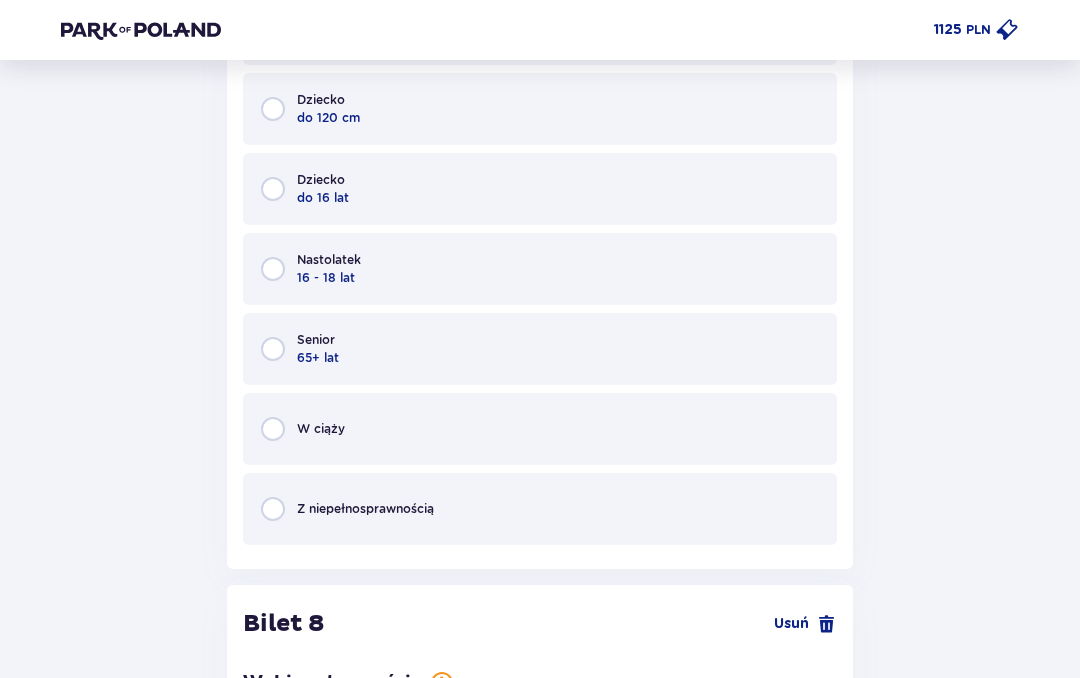 click on "Z niepełno­sprawnością" at bounding box center [540, 510] 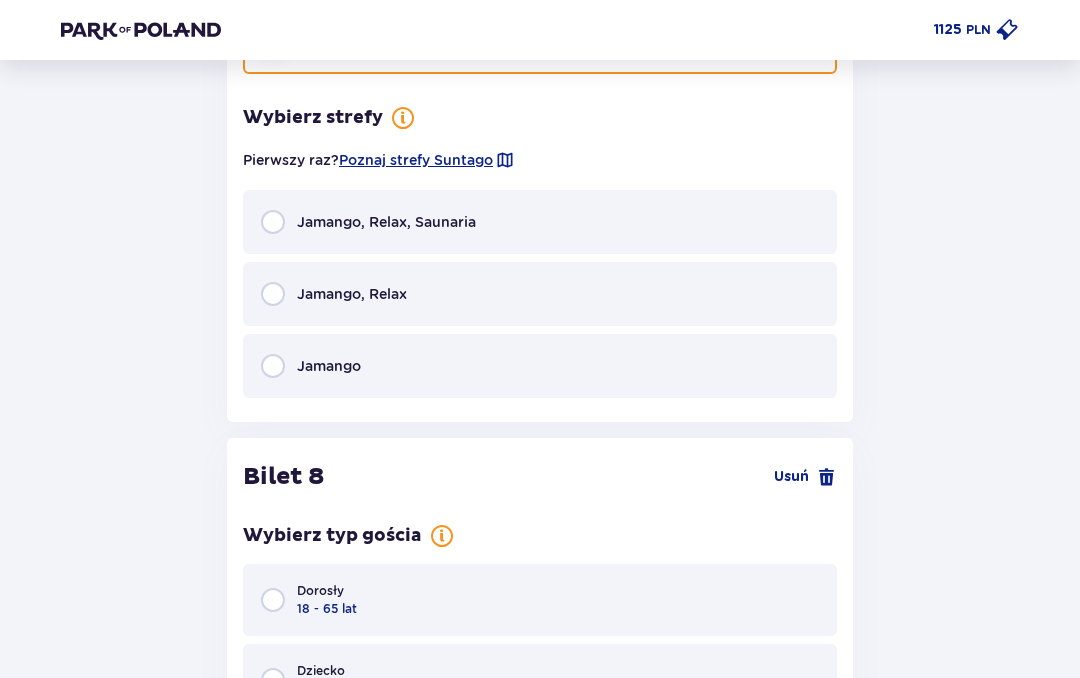scroll, scrollTop: 10886, scrollLeft: 0, axis: vertical 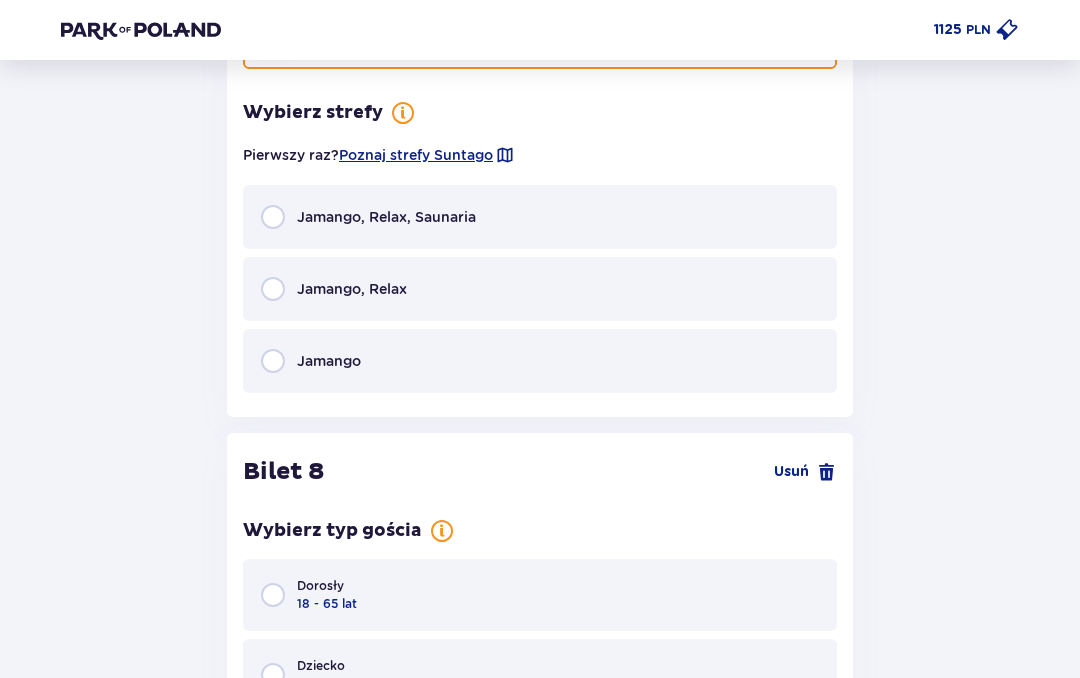 click on "Jamango, Relax, Saunaria" at bounding box center [540, 217] 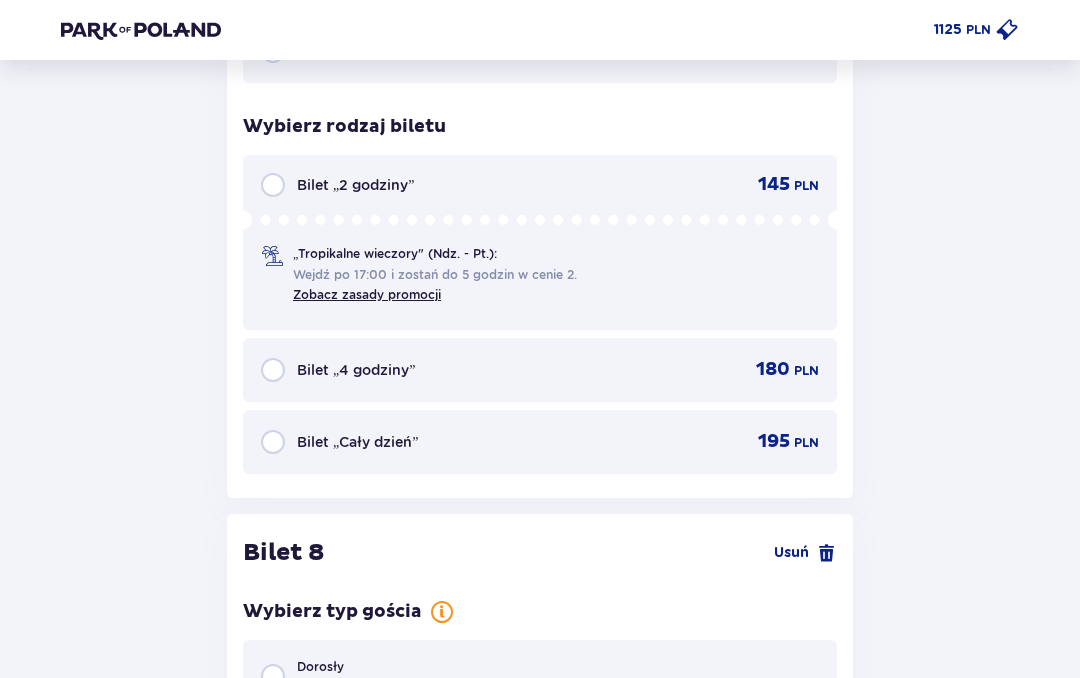 scroll, scrollTop: 11210, scrollLeft: 0, axis: vertical 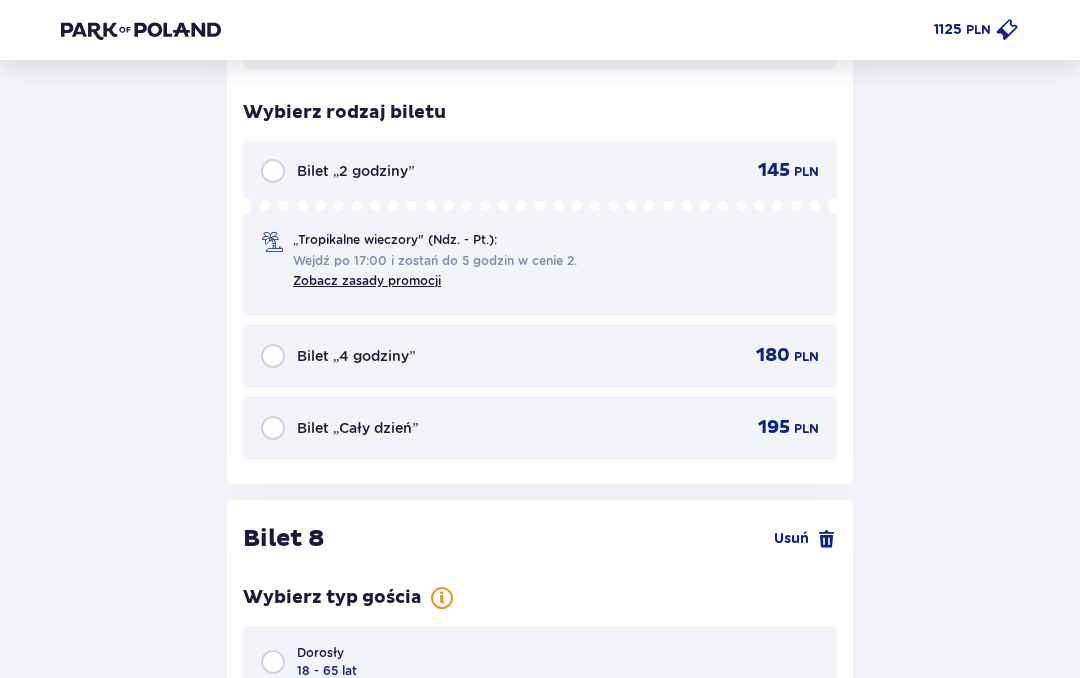 click on "195 PLN" at bounding box center (774, 428) 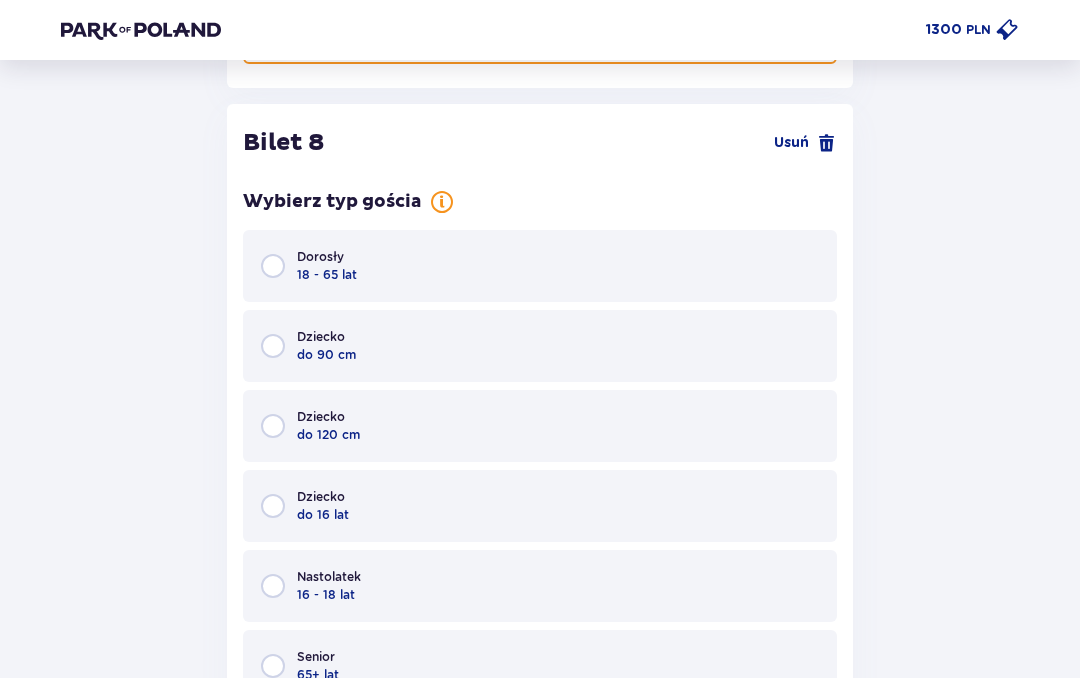 scroll, scrollTop: 11603, scrollLeft: 0, axis: vertical 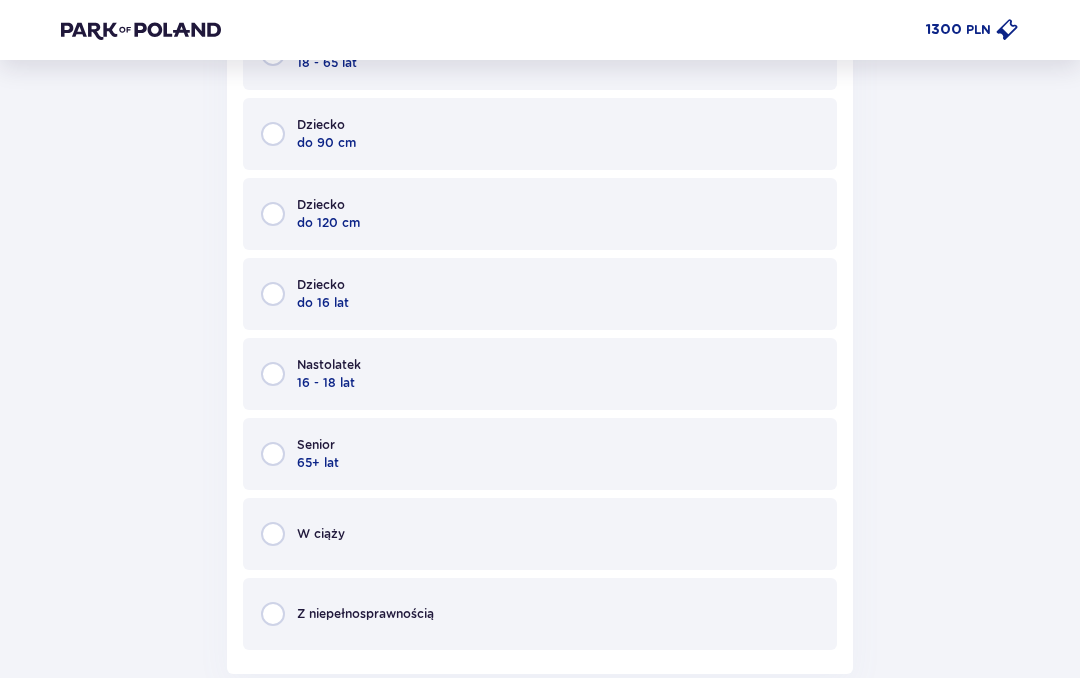 click on "Senior 65+ lat" at bounding box center (540, 455) 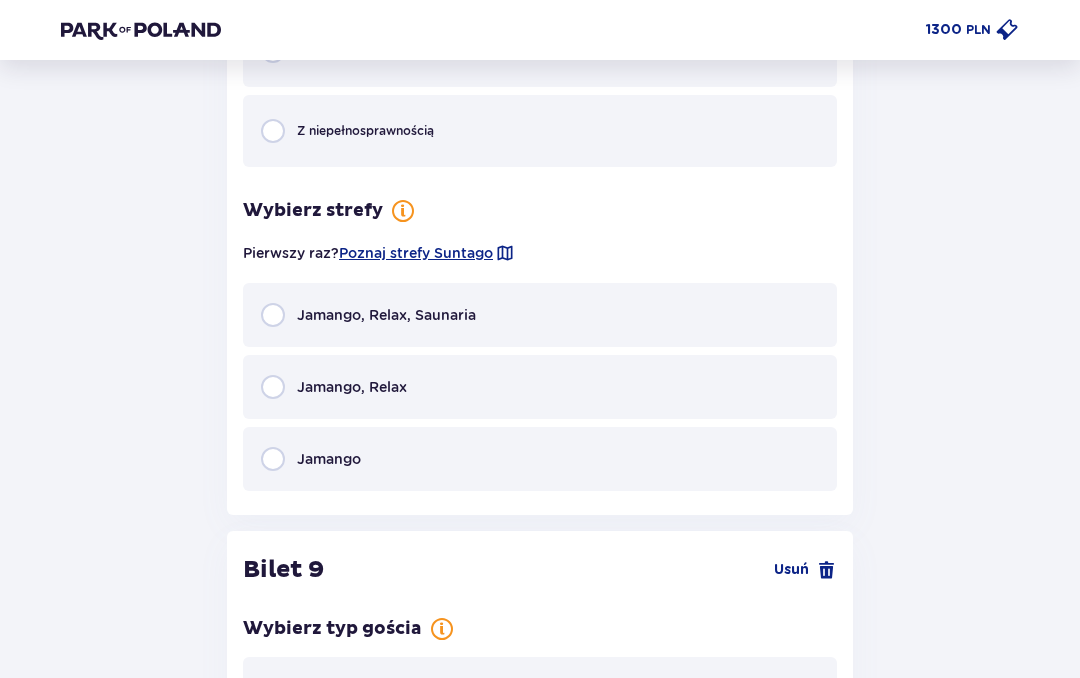 scroll, scrollTop: 12290, scrollLeft: 0, axis: vertical 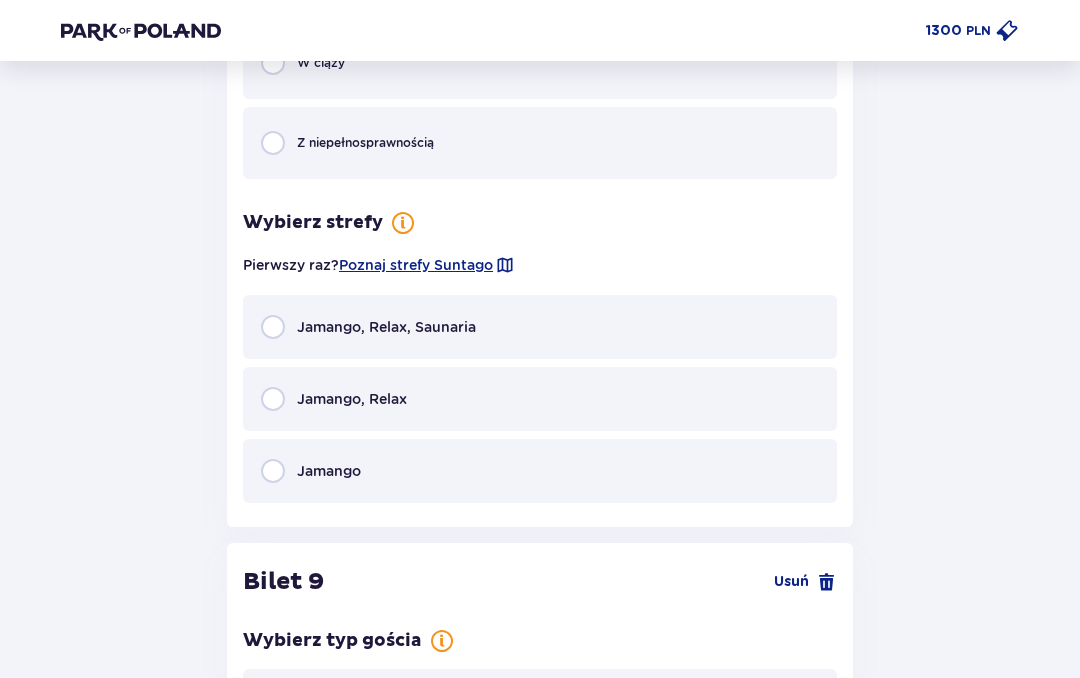 click on "Jamango, Relax, Saunaria" at bounding box center [540, 326] 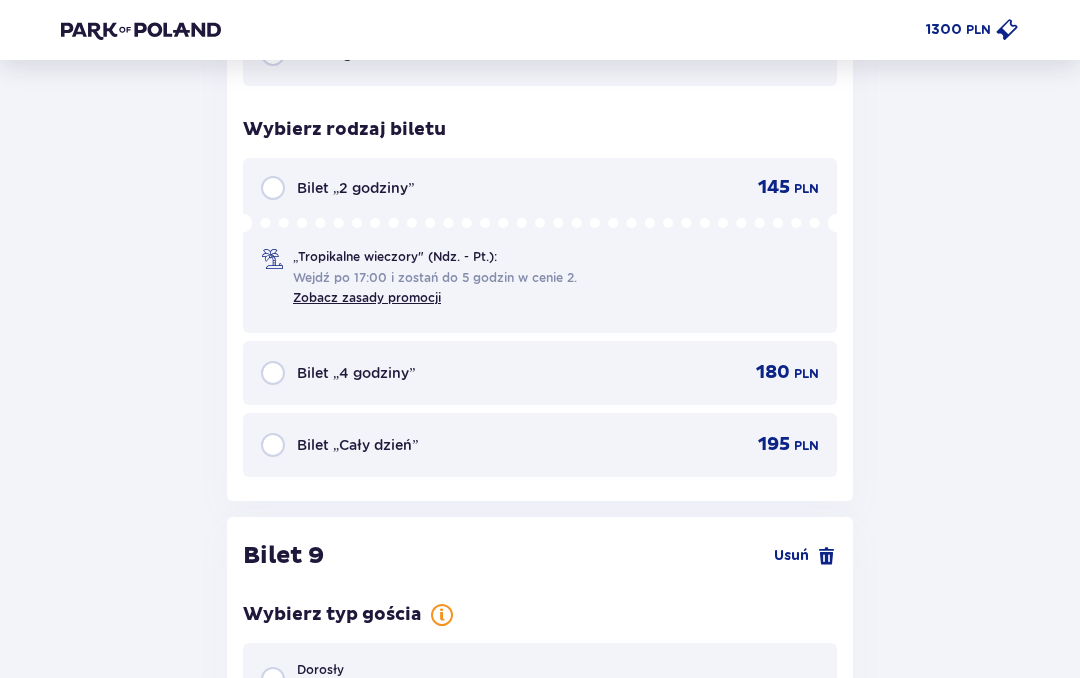 click on "„Tropikalne wieczory" (Ndz. - Pt.): Wejdź po 17:00 i zostań do 5 godzin w cenie 2. Zobacz zasady promocji" at bounding box center (540, 259) 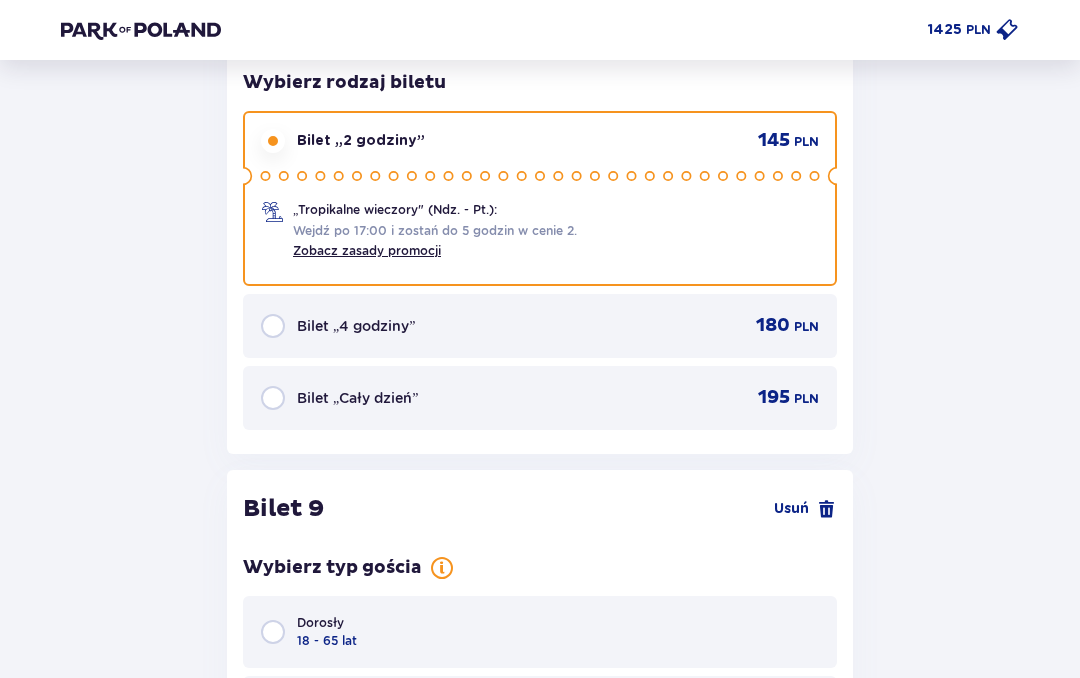 scroll, scrollTop: 12735, scrollLeft: 0, axis: vertical 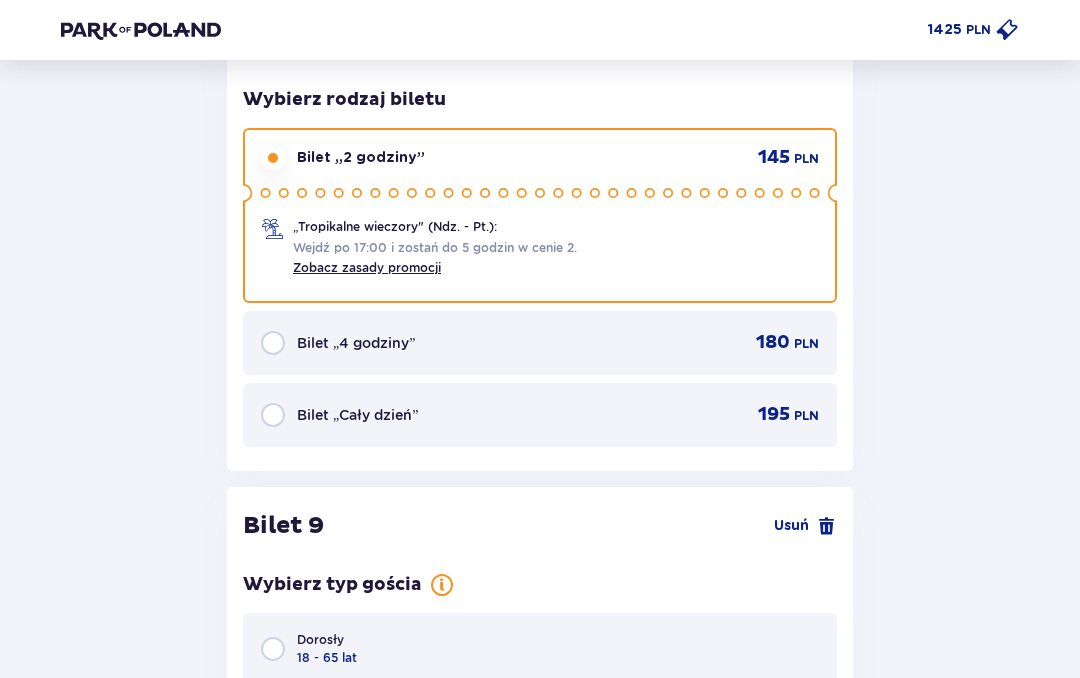 click on "„Tropikalne wieczory" (Ndz. - Pt.): Wejdź po 17:00 i zostań do 5 godzin w cenie 2. Zobacz zasady promocji" at bounding box center (540, 230) 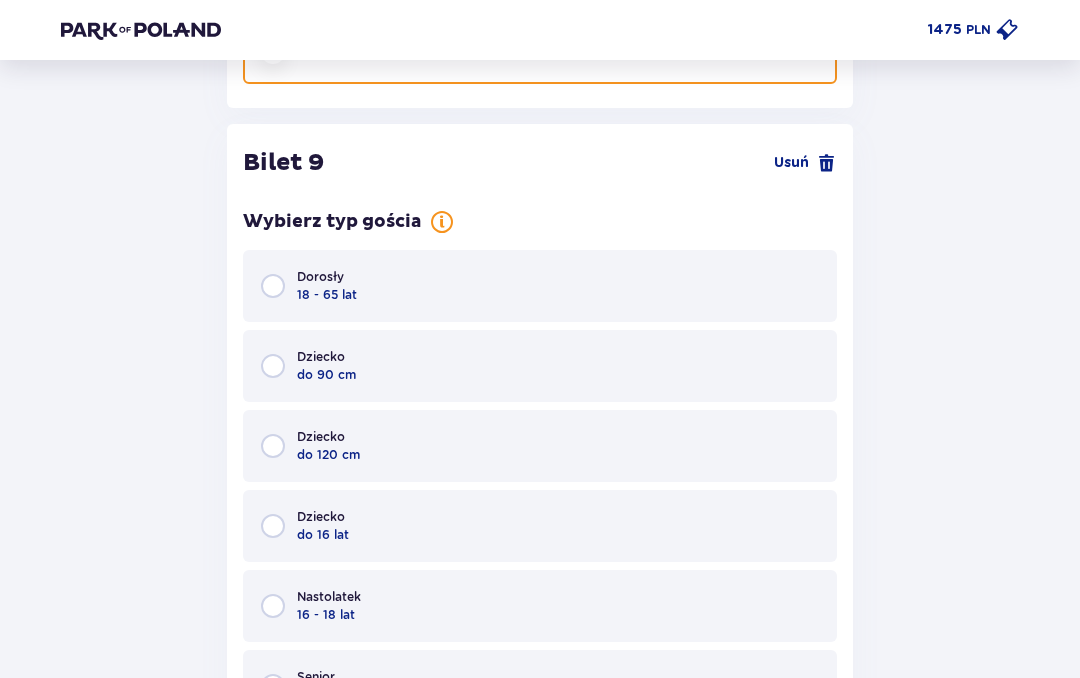 scroll, scrollTop: 13113, scrollLeft: 0, axis: vertical 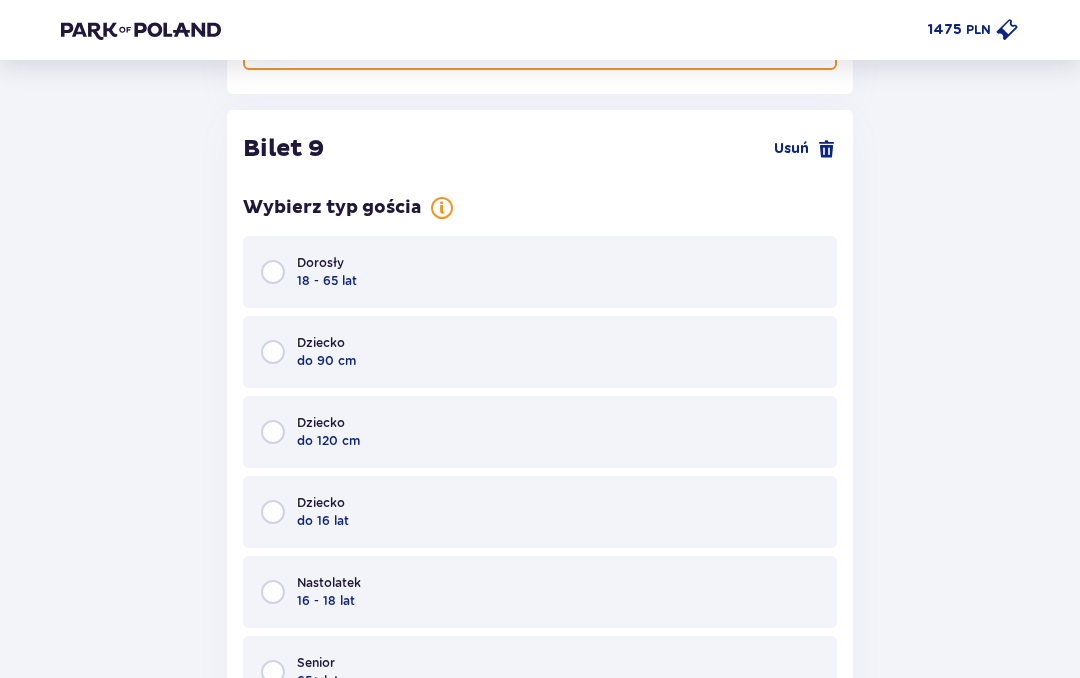 click on "Dorosły 18 - 65 lat" at bounding box center (540, 272) 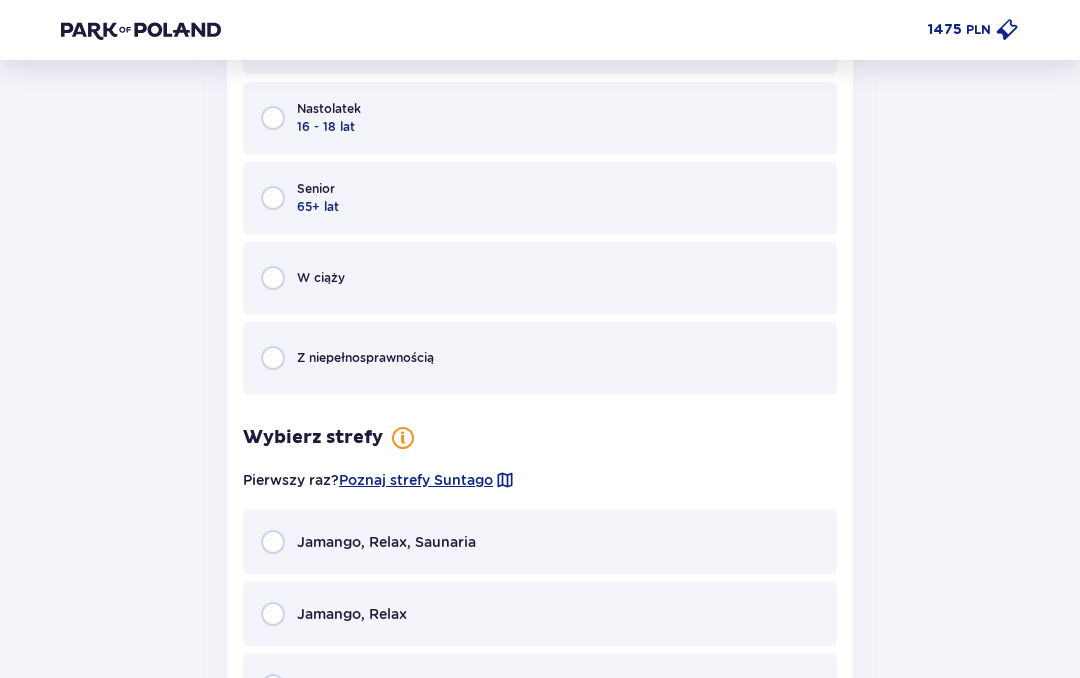 scroll, scrollTop: 13735, scrollLeft: 0, axis: vertical 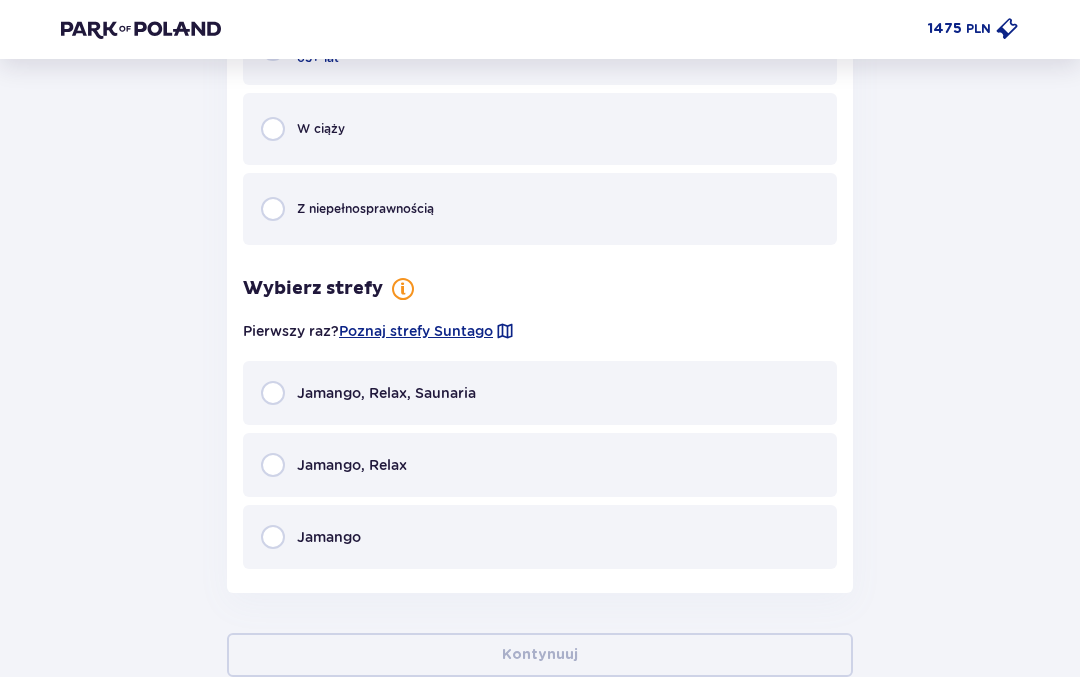 click on "Jamango, Relax, Saunaria" at bounding box center (540, 394) 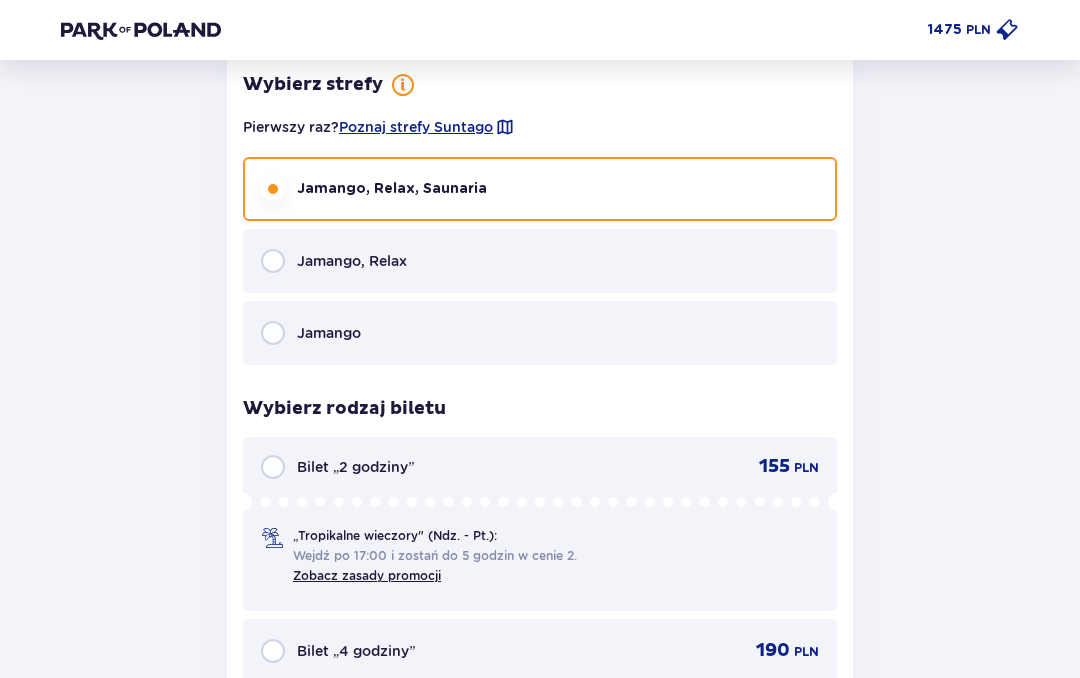 scroll, scrollTop: 14122, scrollLeft: 0, axis: vertical 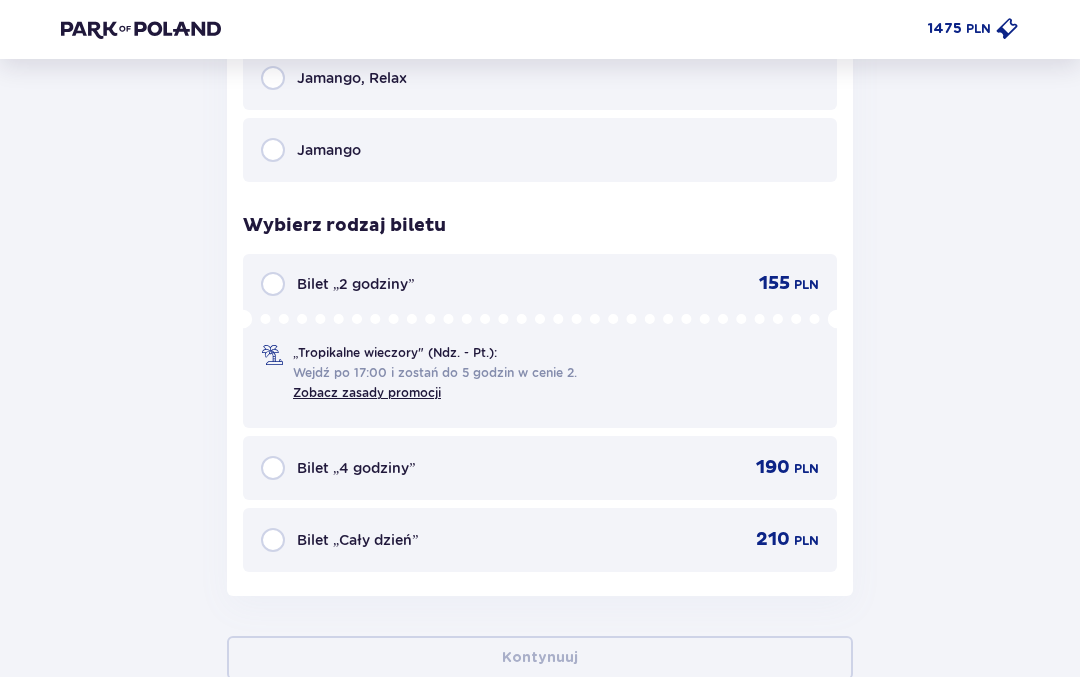 click on "210" at bounding box center [773, 541] 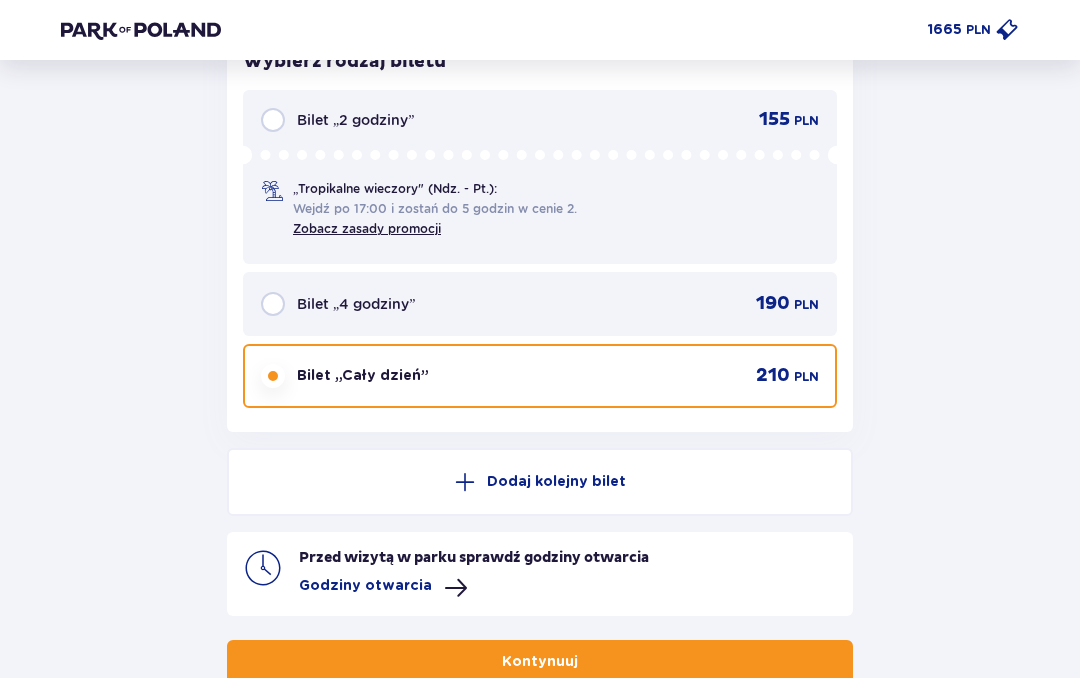 scroll, scrollTop: 14290, scrollLeft: 0, axis: vertical 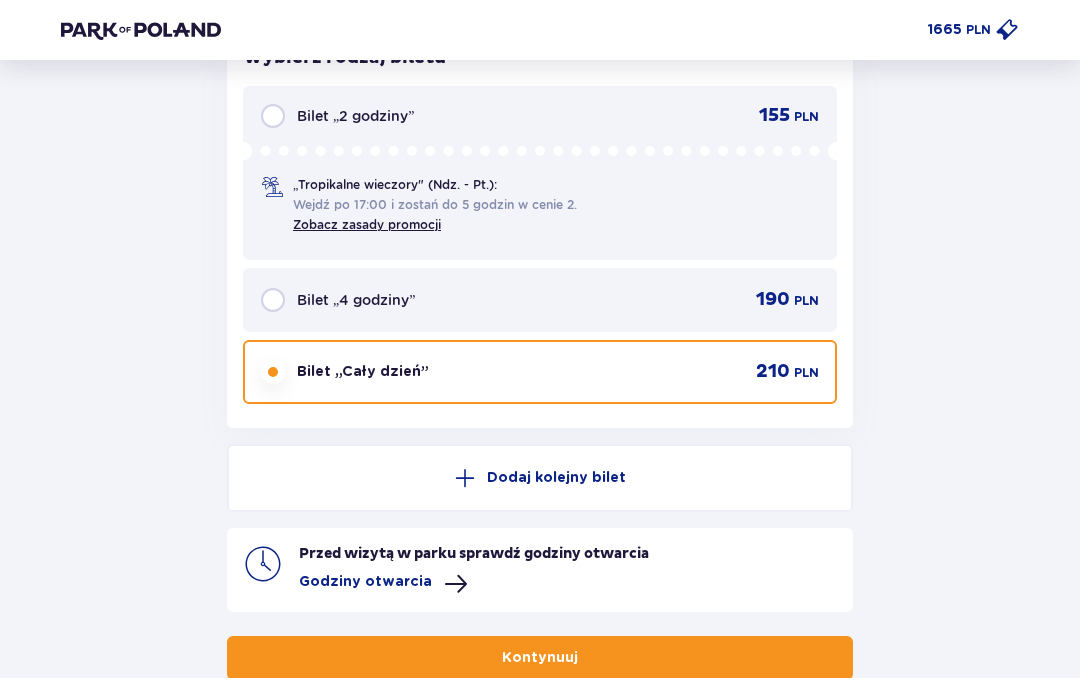 click on "Kontynuuj" at bounding box center [540, 659] 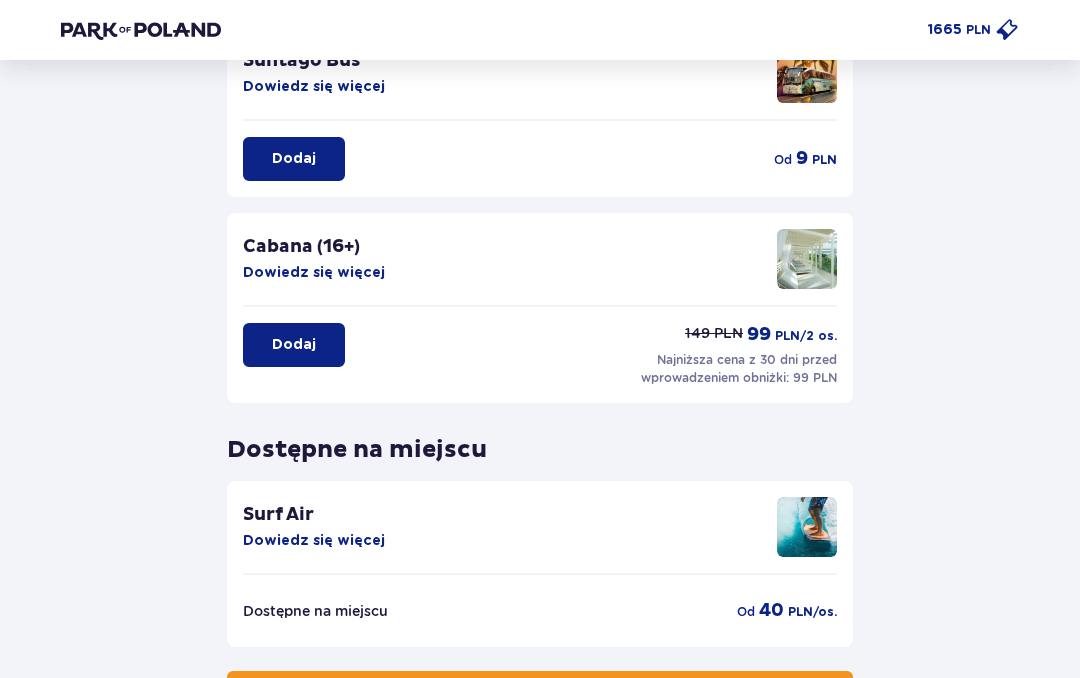 scroll, scrollTop: 441, scrollLeft: 0, axis: vertical 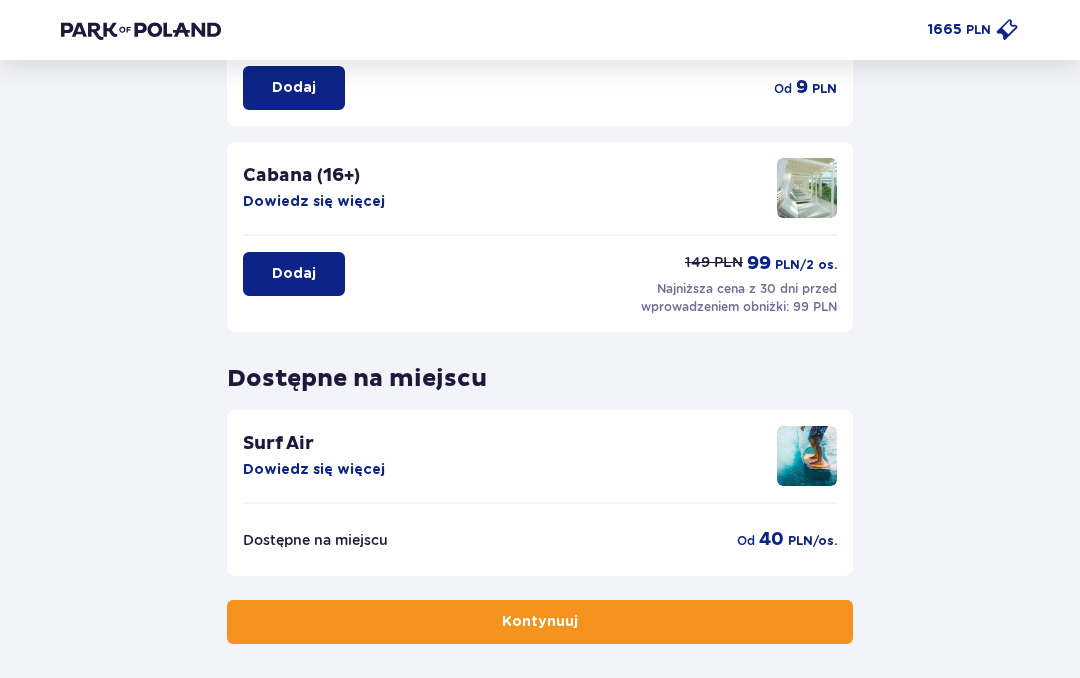 click on "Kontynuuj" at bounding box center [540, 623] 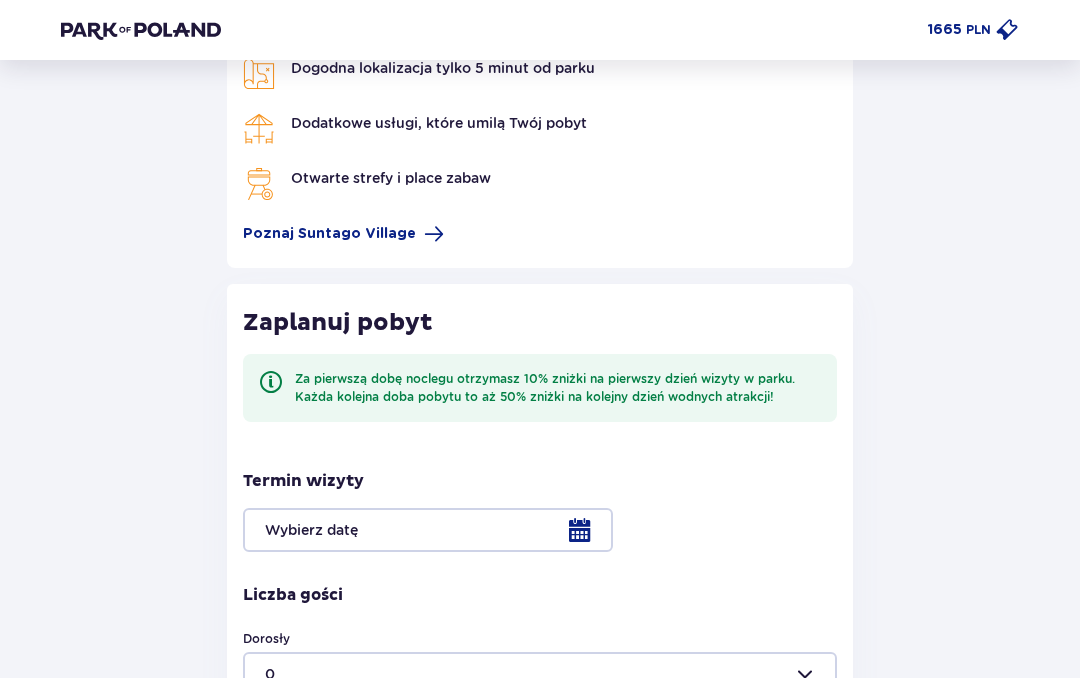 scroll, scrollTop: 209, scrollLeft: 0, axis: vertical 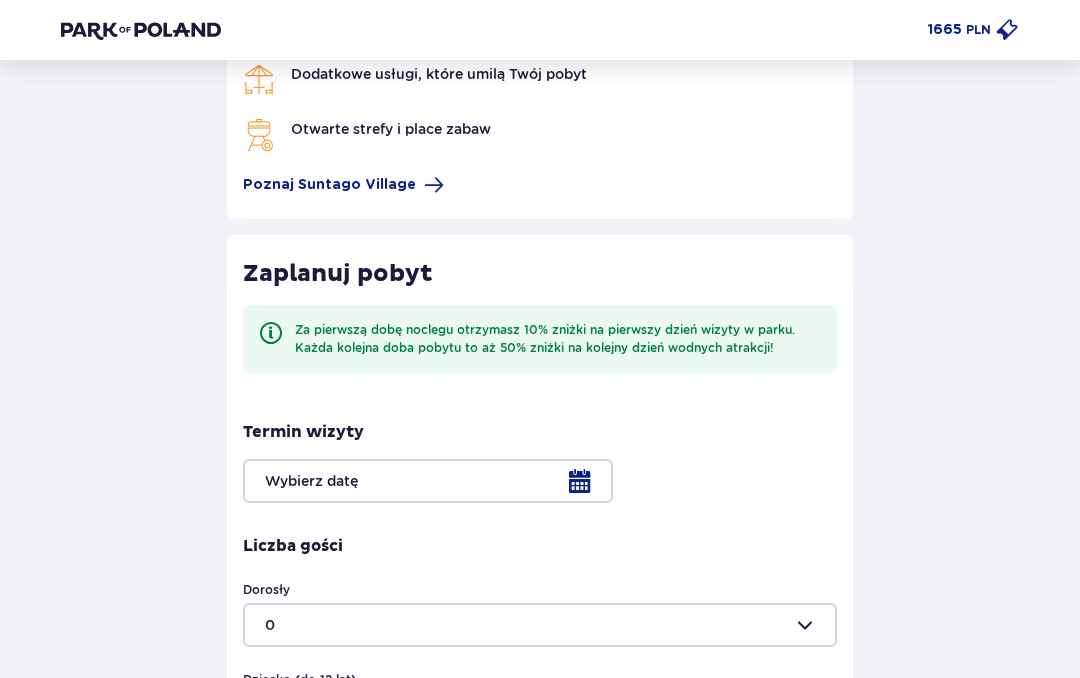 click at bounding box center (540, 481) 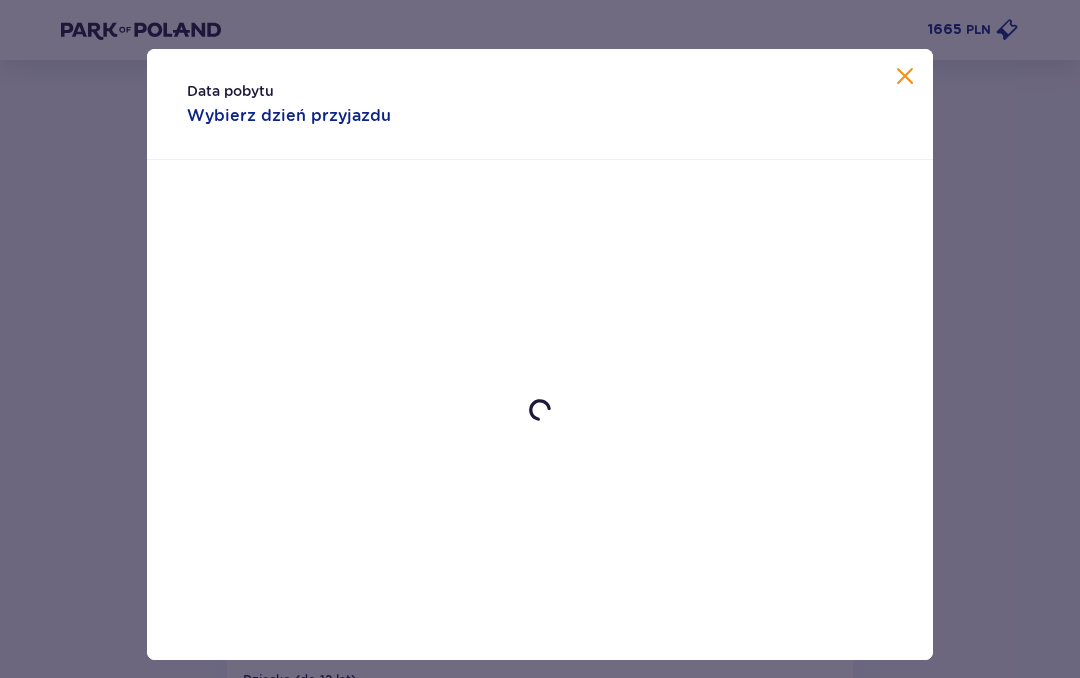 scroll, scrollTop: 296, scrollLeft: 0, axis: vertical 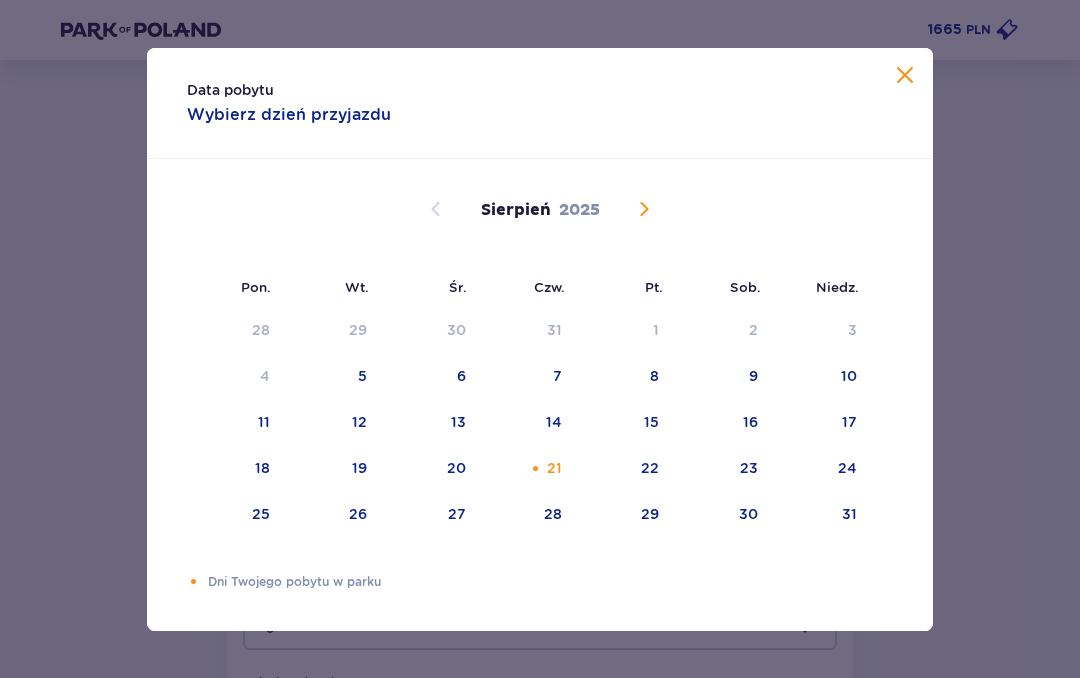 click on "20" at bounding box center [430, 469] 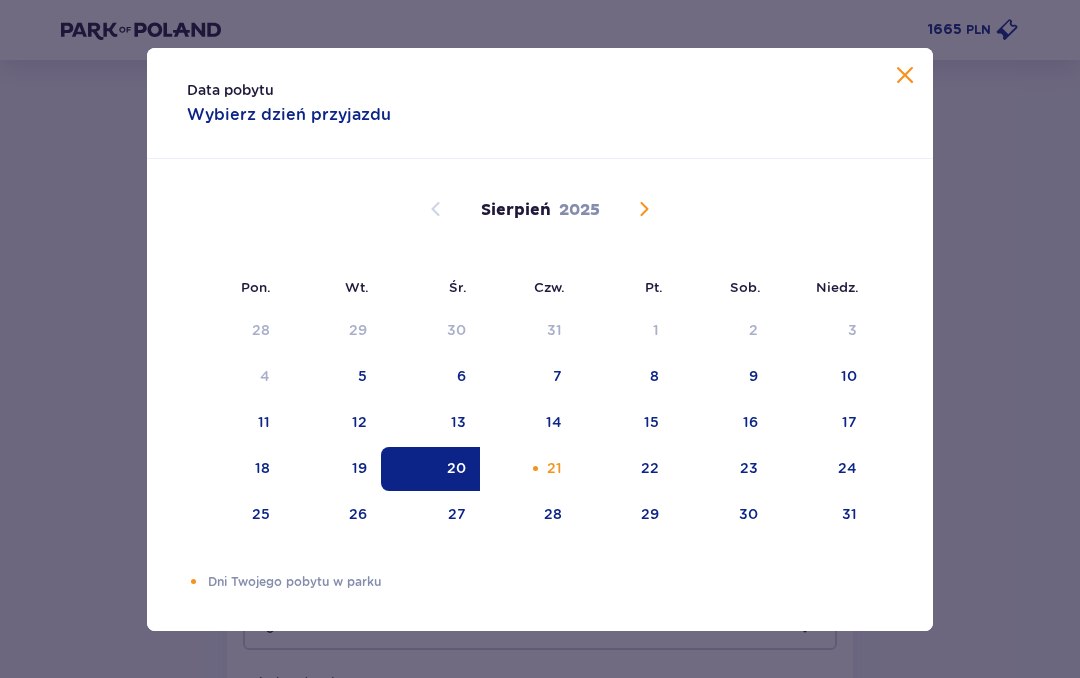 click on "Data pobytu Wybierz dzień przyjazdu Pon. Wt. Śr. Czw. Pt. Sob. Niedz. Lipiec 2025 30 1 2 3 4 5 6 7 8 9 10 11 12 13 14 15 16 17 18 19 20 21 22 23 24 25 26 27 28 29 30 31 1 2 3 Sierpień 2025 28 29 30 31 1 2 3 4 5 6 7 8 9 10 11 12 13 14 15 16 17 18 19 20 21 22 23 24 25 26 27 28 29 30 31 Wrzesień 2025 1 2 3 4 5 6 7 8 9 10 11 12 13 14 15 16 17 18 19 20 21 22 23 24 25 26 27 28 29 30 1 2 3 4 5 Dni Twojego pobytu w parku" at bounding box center [540, 339] 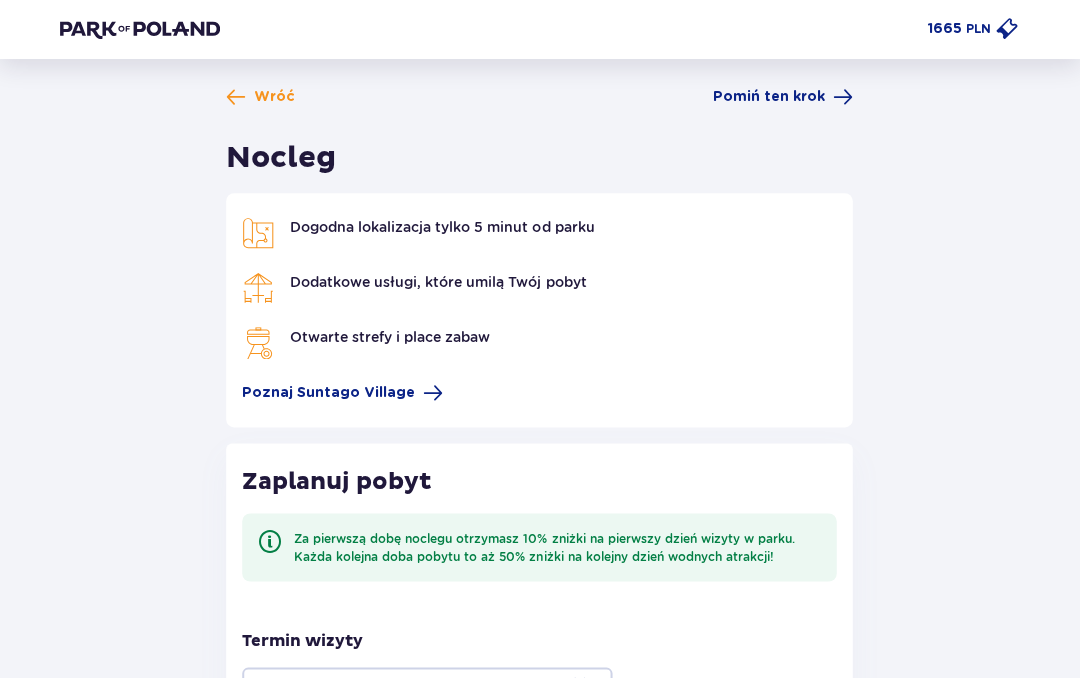 scroll, scrollTop: 0, scrollLeft: 0, axis: both 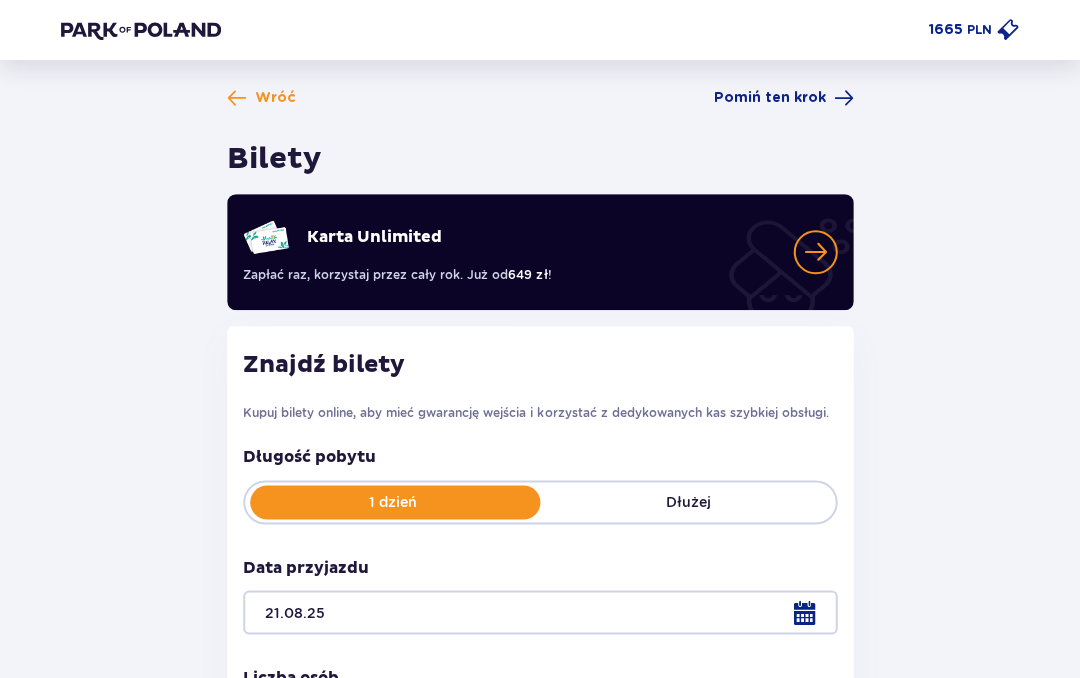 type on "21.08.25" 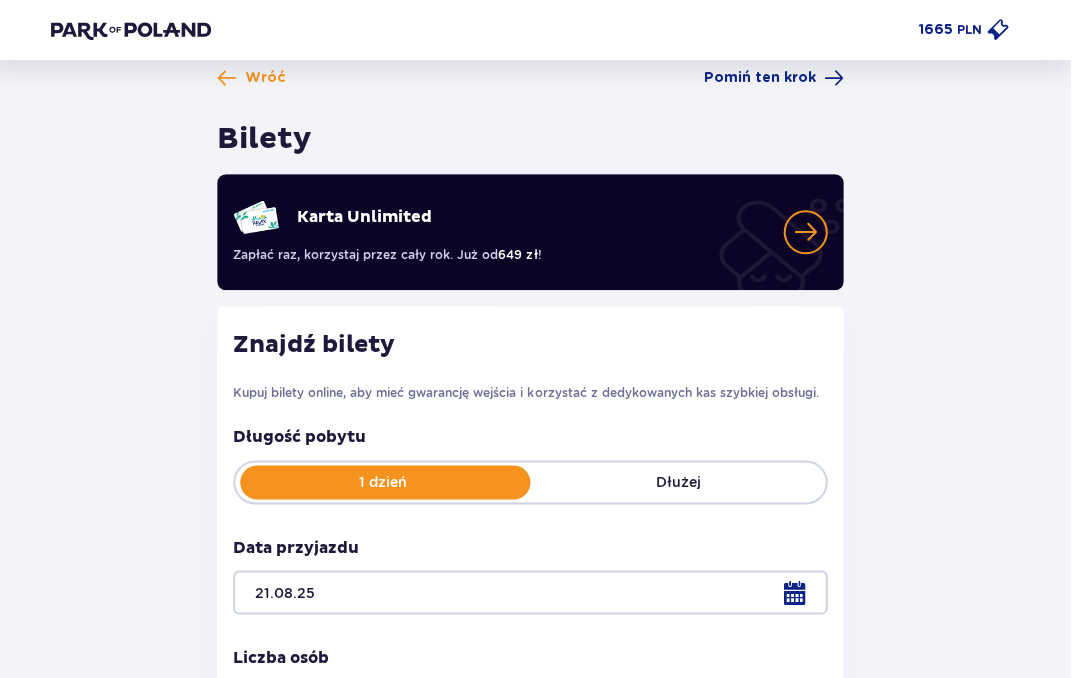 scroll, scrollTop: 0, scrollLeft: 0, axis: both 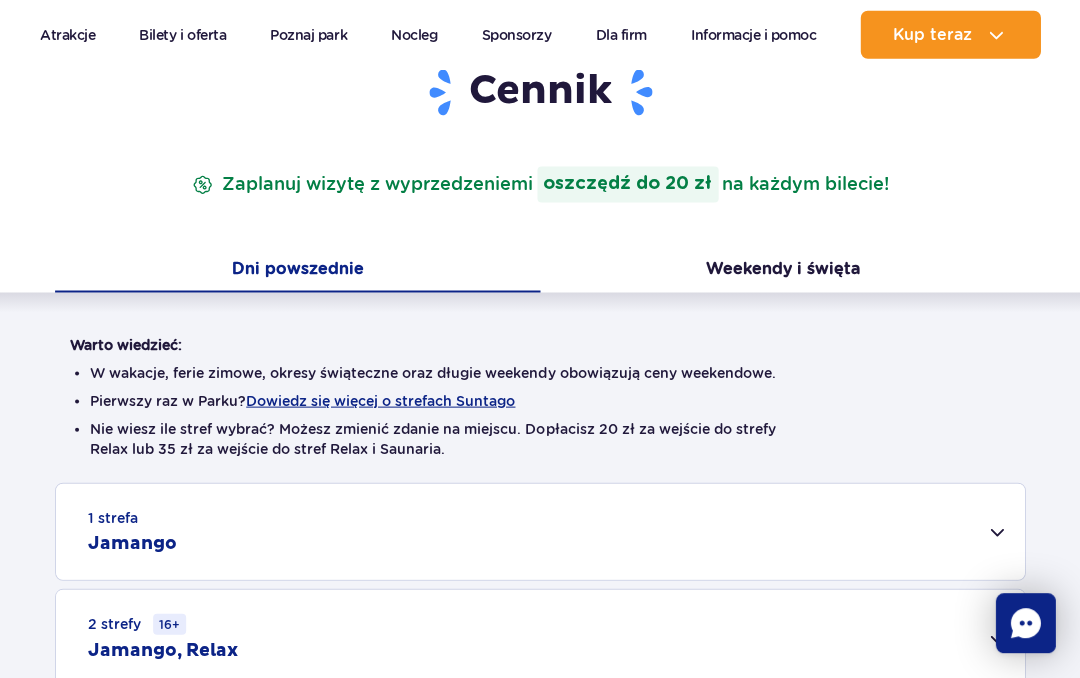 click on "Dni powszednie" at bounding box center [297, 272] 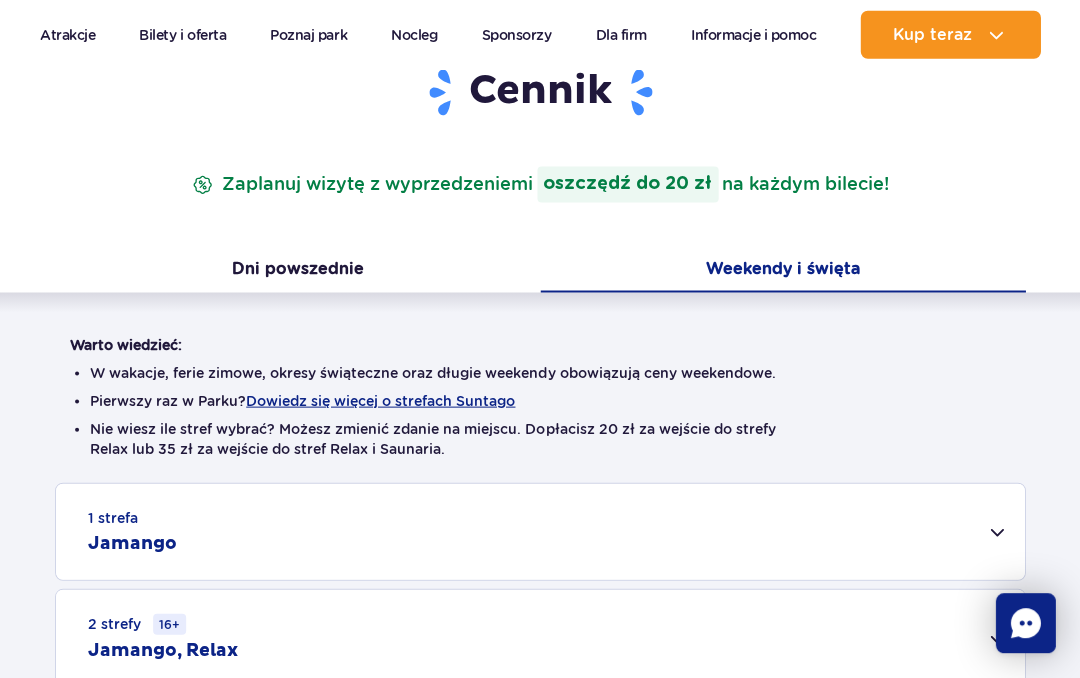 click on "Dni powszednie" at bounding box center [297, 272] 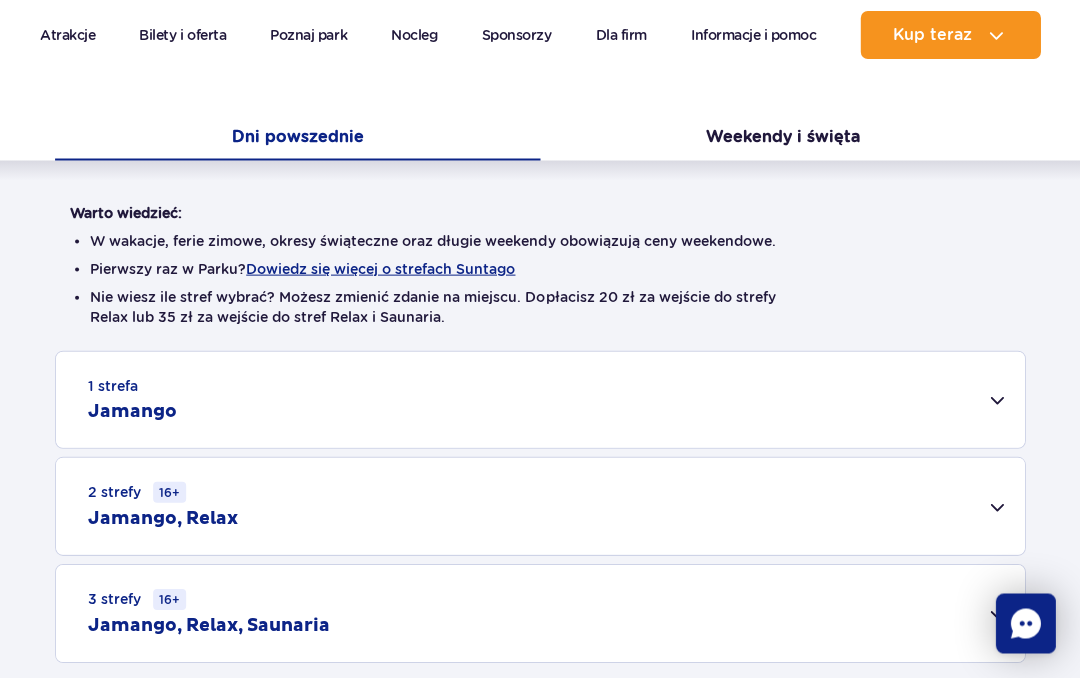 scroll, scrollTop: 392, scrollLeft: 0, axis: vertical 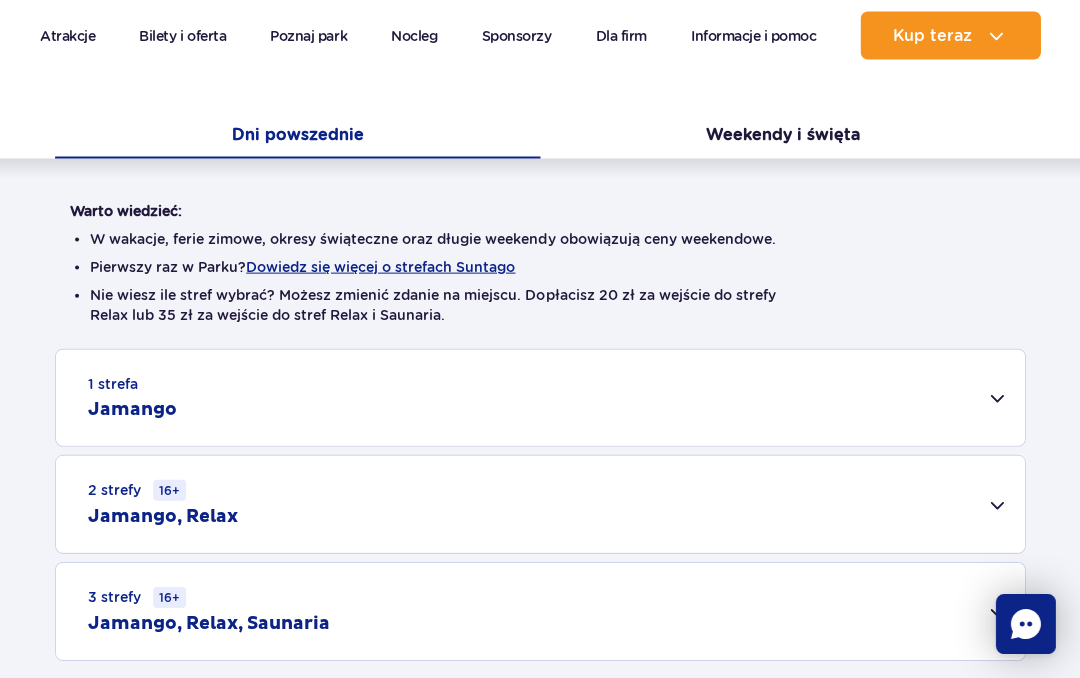 click on "1 strefa
Jamango" at bounding box center (540, 397) 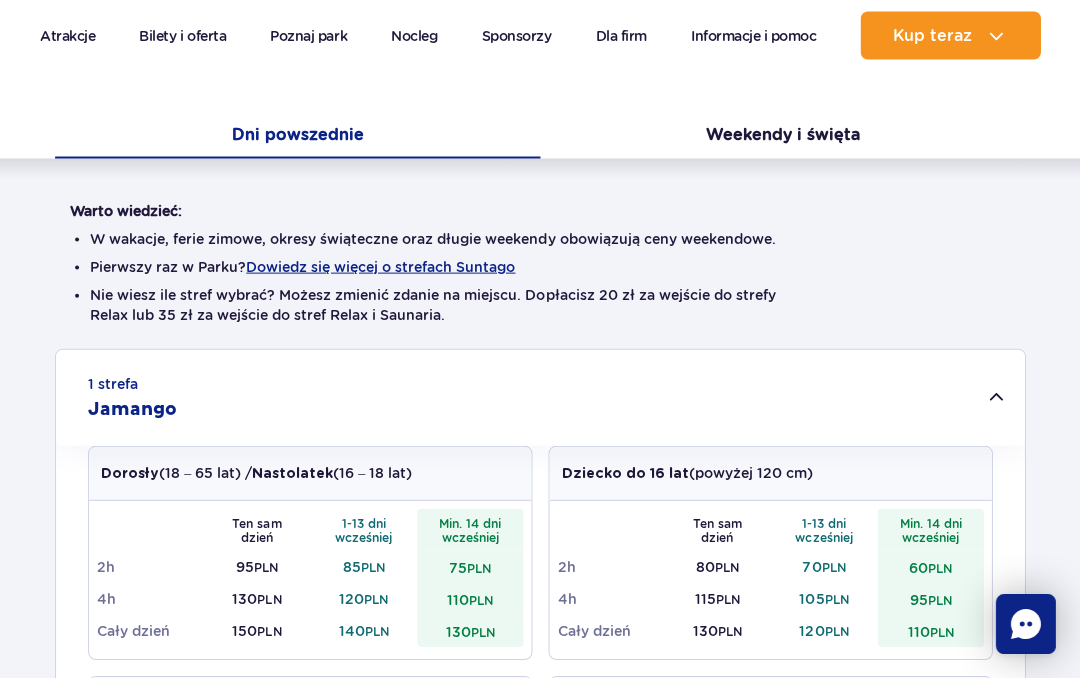 scroll, scrollTop: 392, scrollLeft: 0, axis: vertical 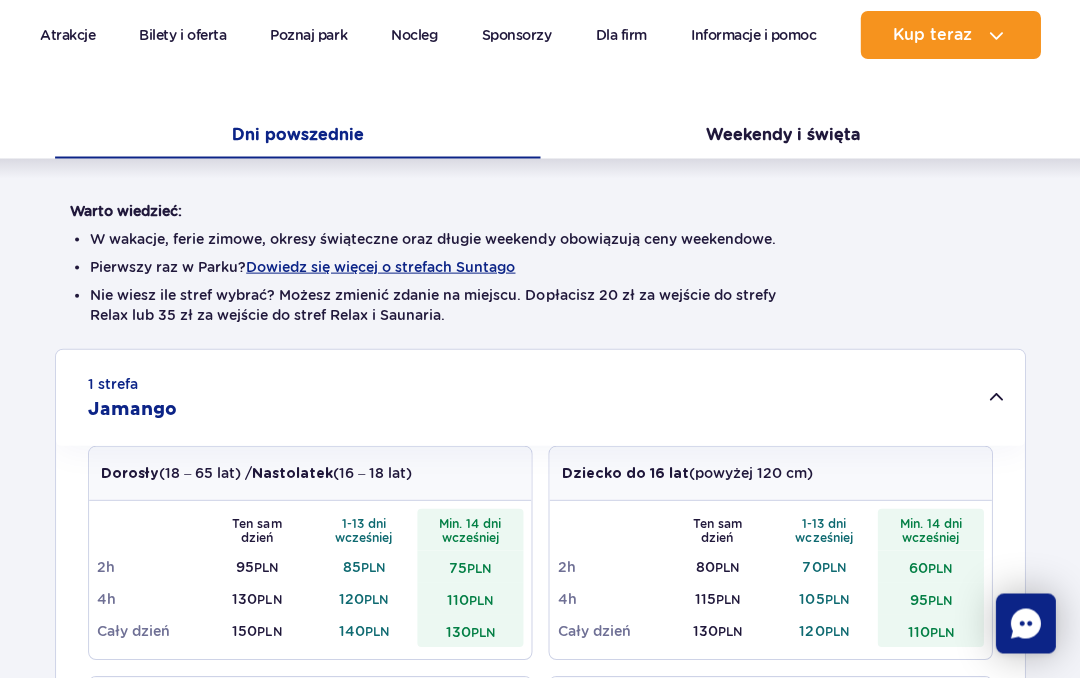 click on "1 strefa
Jamango" at bounding box center (540, 397) 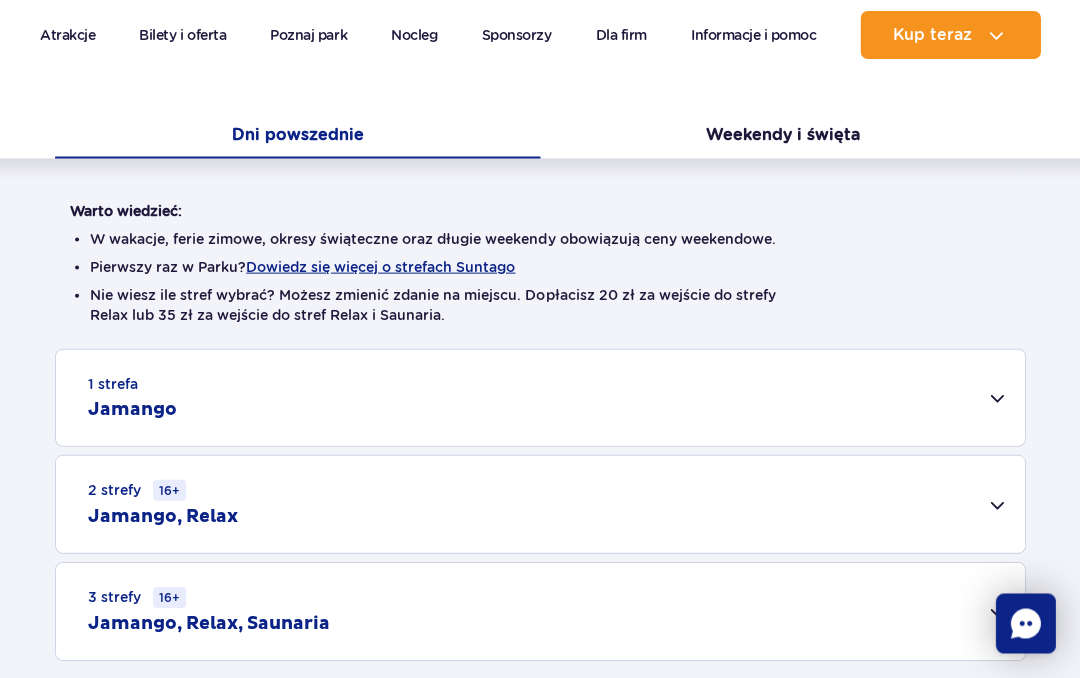 click on "2 strefy  16+
Jamango, Relax" at bounding box center (540, 503) 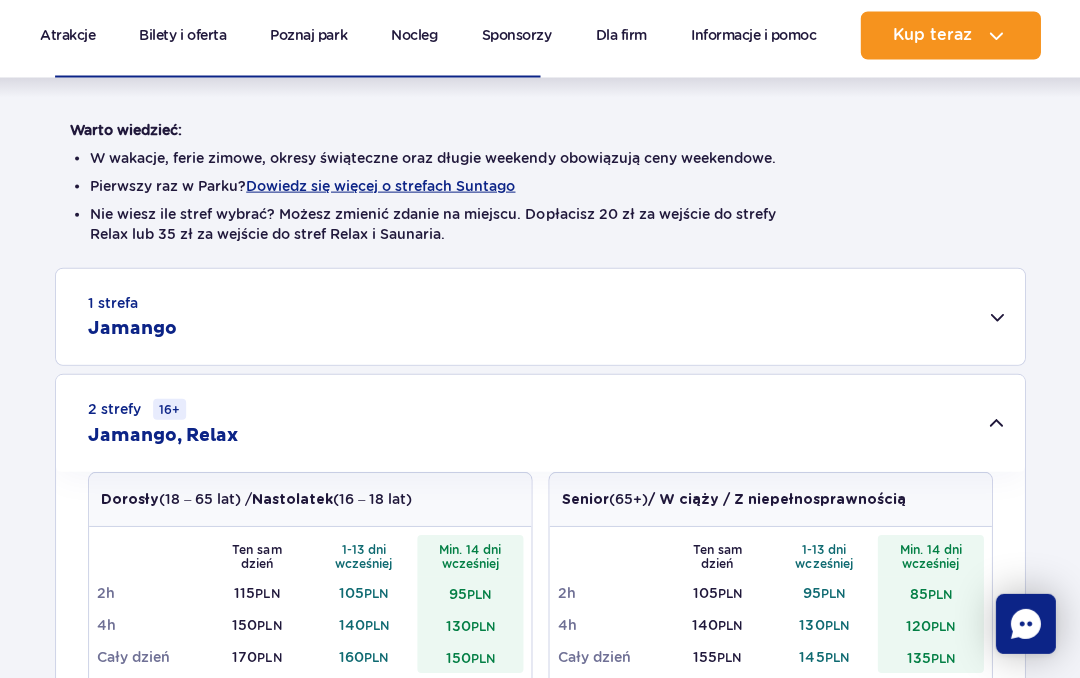 scroll, scrollTop: 475, scrollLeft: 0, axis: vertical 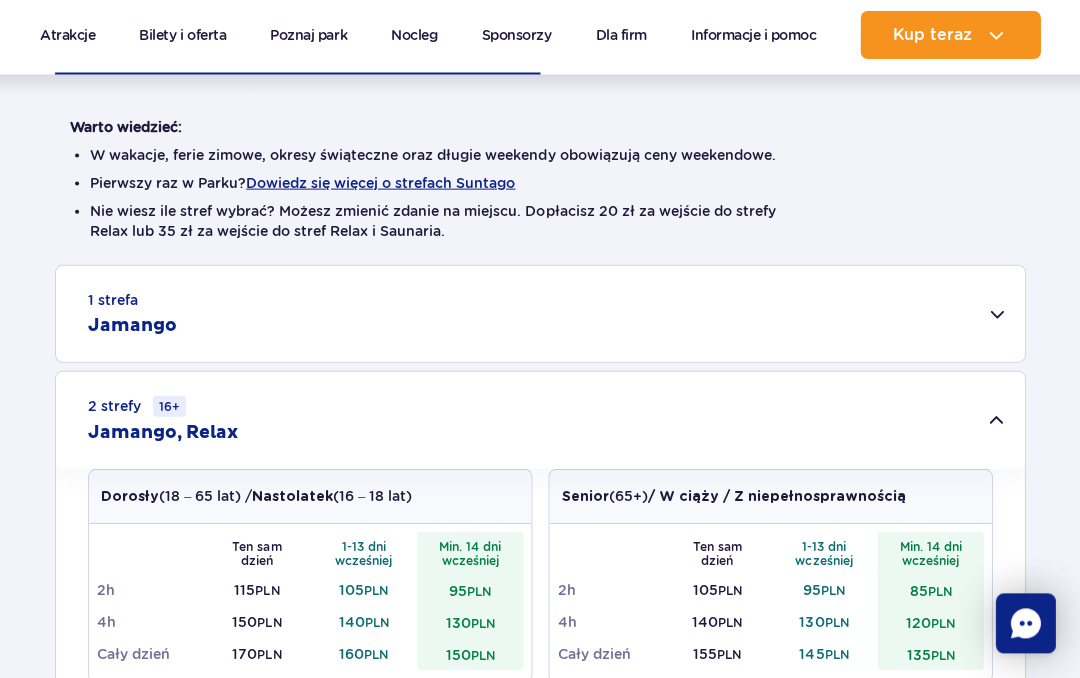 click on "2 strefy  16+
Jamango, Relax" at bounding box center (540, 420) 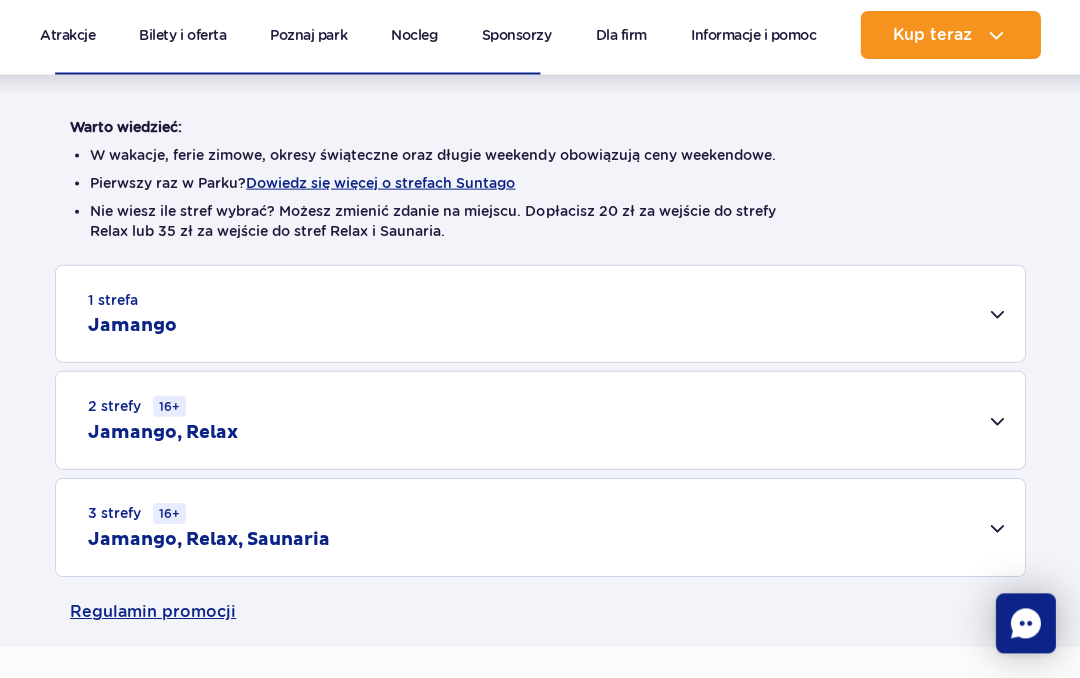 scroll, scrollTop: 491, scrollLeft: 0, axis: vertical 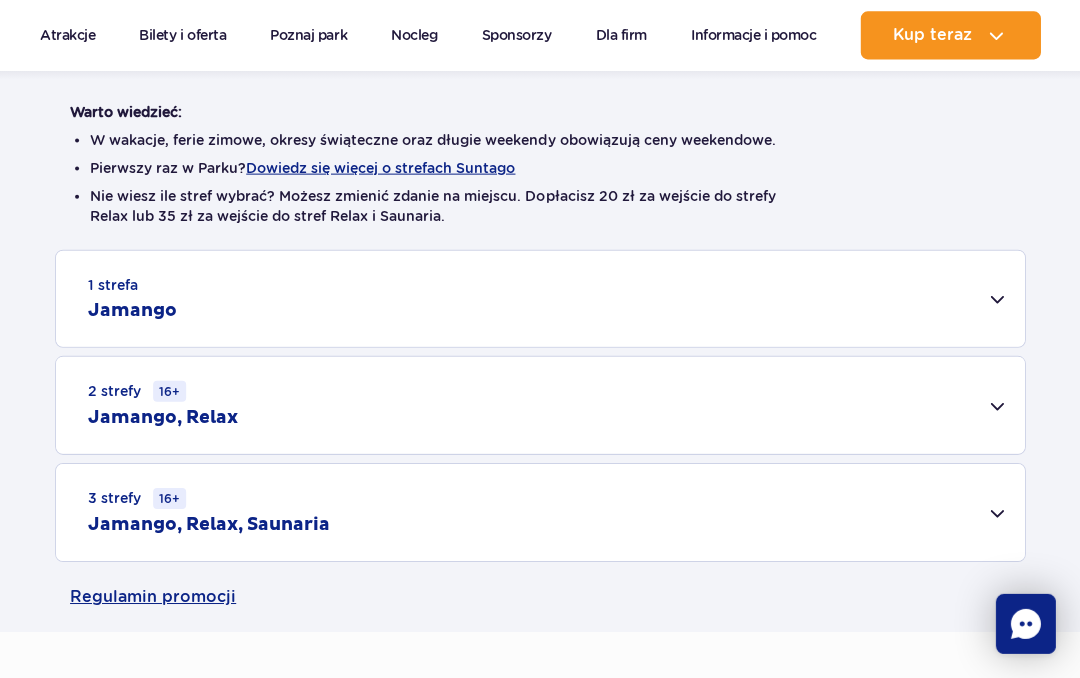 click on "3 strefy  16+
Jamango, Relax, Saunaria" at bounding box center (540, 511) 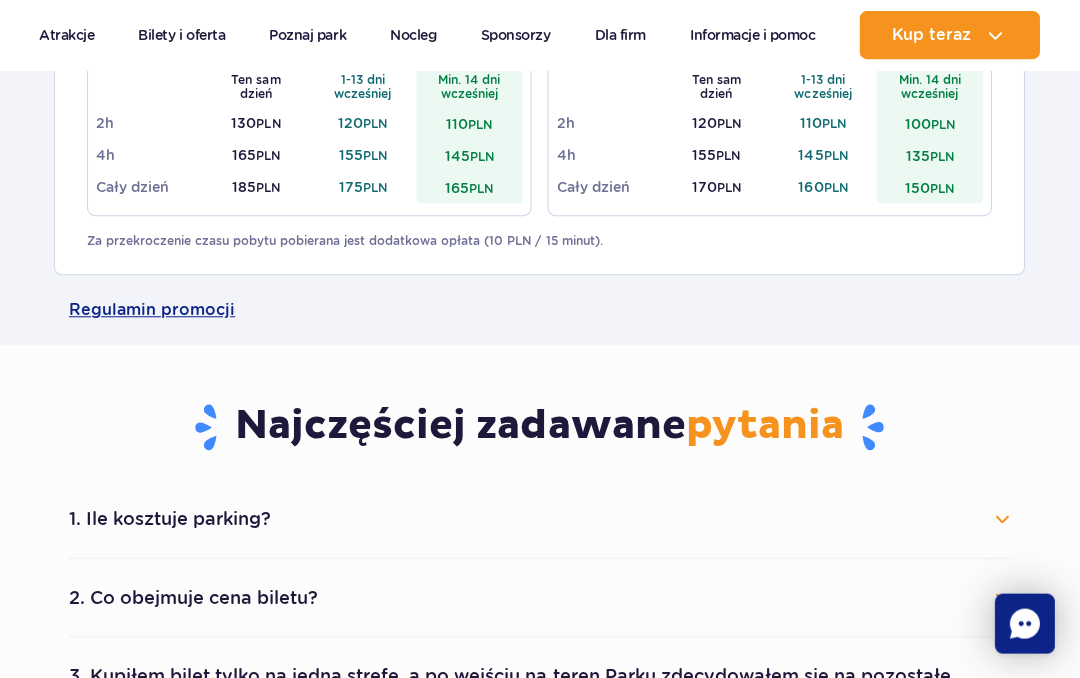 scroll, scrollTop: 1045, scrollLeft: 0, axis: vertical 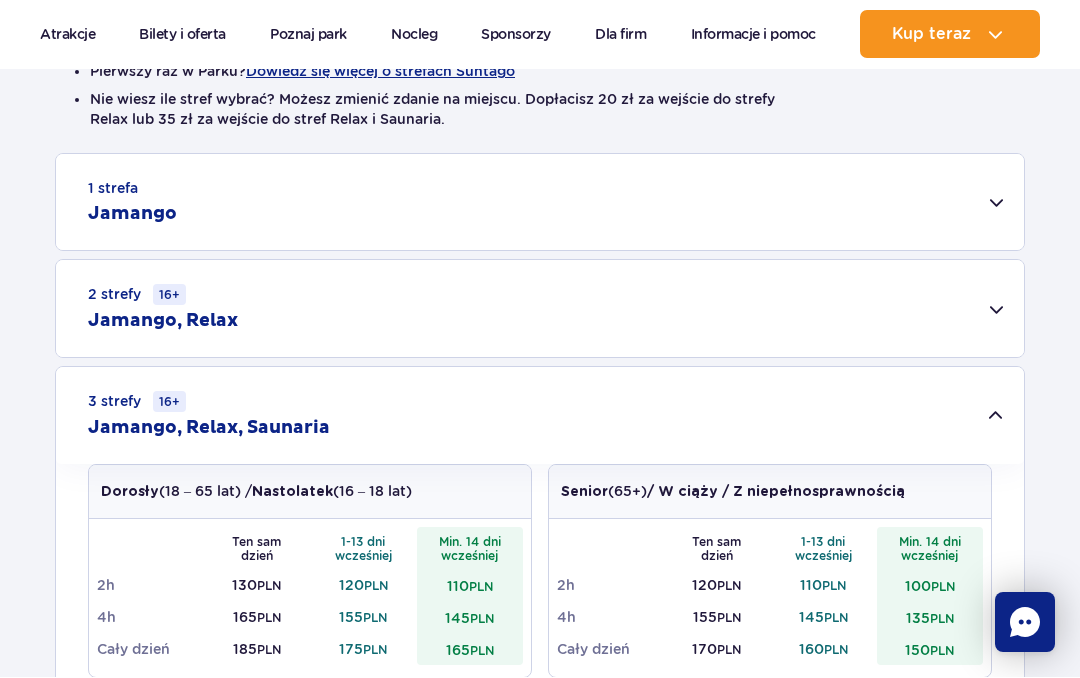 click on "2 strefy  16+
Jamango, Relax" at bounding box center (540, 309) 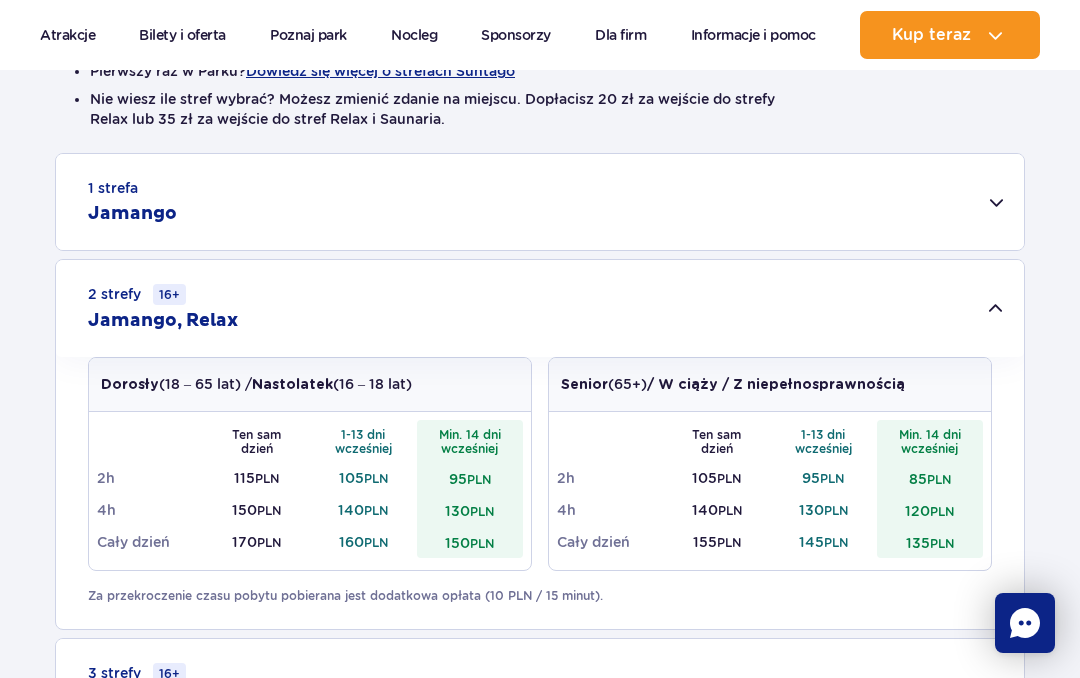 scroll, scrollTop: 556, scrollLeft: 0, axis: vertical 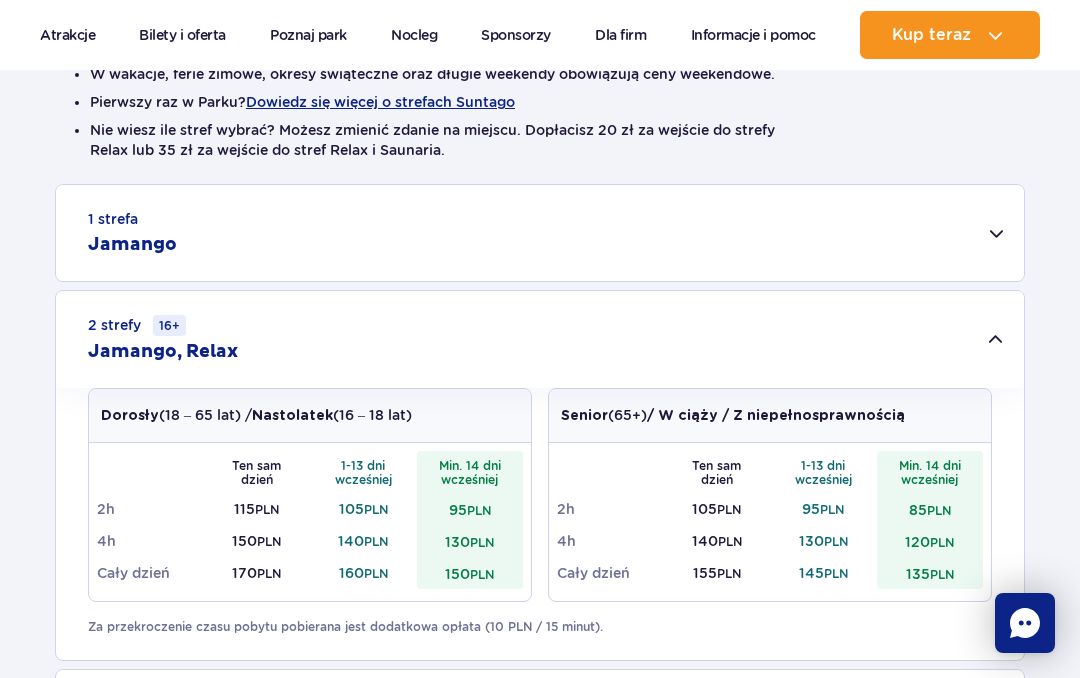 click on "1 strefa
Jamango" at bounding box center [540, 233] 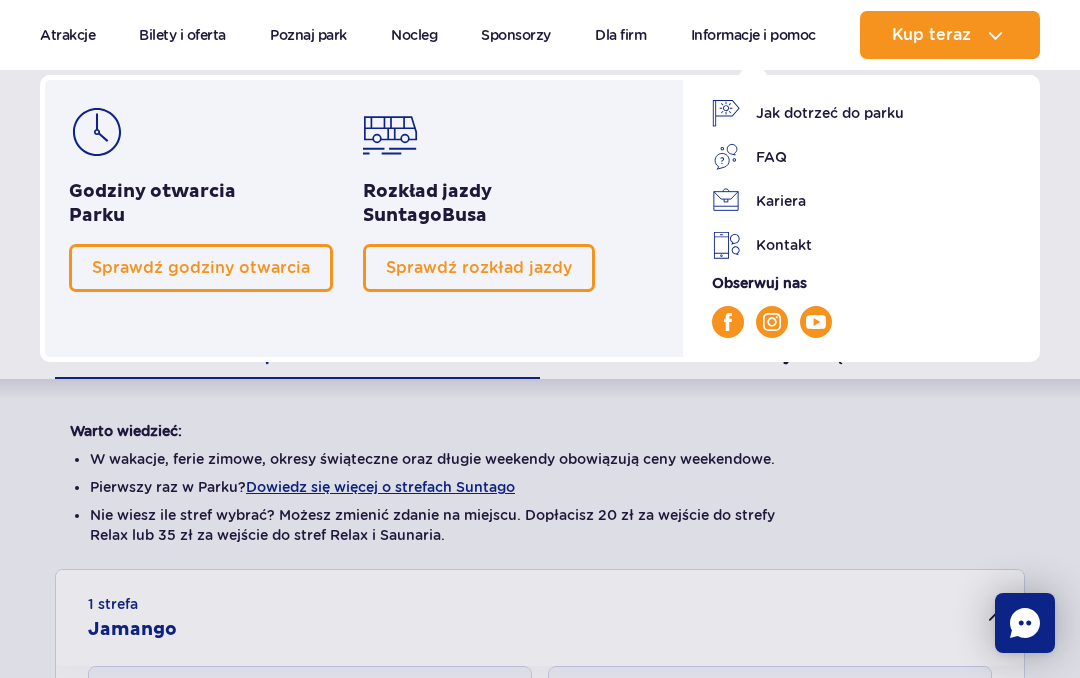 scroll, scrollTop: 200, scrollLeft: 0, axis: vertical 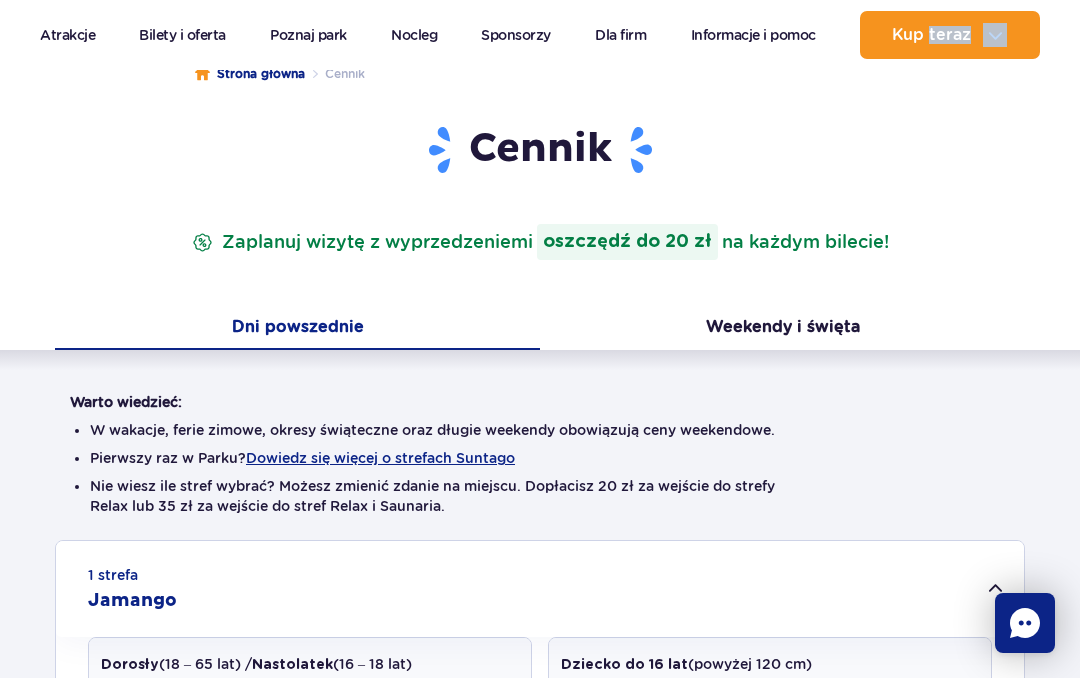 click on "Warto wiedzieć:
W wakacje, ferie zimowe, okresy świąteczne oraz długie weekendy obowiązują ceny weekendowe.
Pierwszy raz w Parku?  Dowiedz się więcej o strefach Suntago
Nie wiesz ile stref wybrać? Możesz zmienić zdanie na miejscu. Dopłacisz 20 zł za wejście do strefy  Relax lub 35 zł za wejście do stref Relax i Saunaria.
1 strefa
Jamango
Dorosły  (18 – 65 lat) /  Nastolatek  (16 – 18 lat)
Ten sam dzień
1-13 dni 2h 95" at bounding box center [540, 1239] 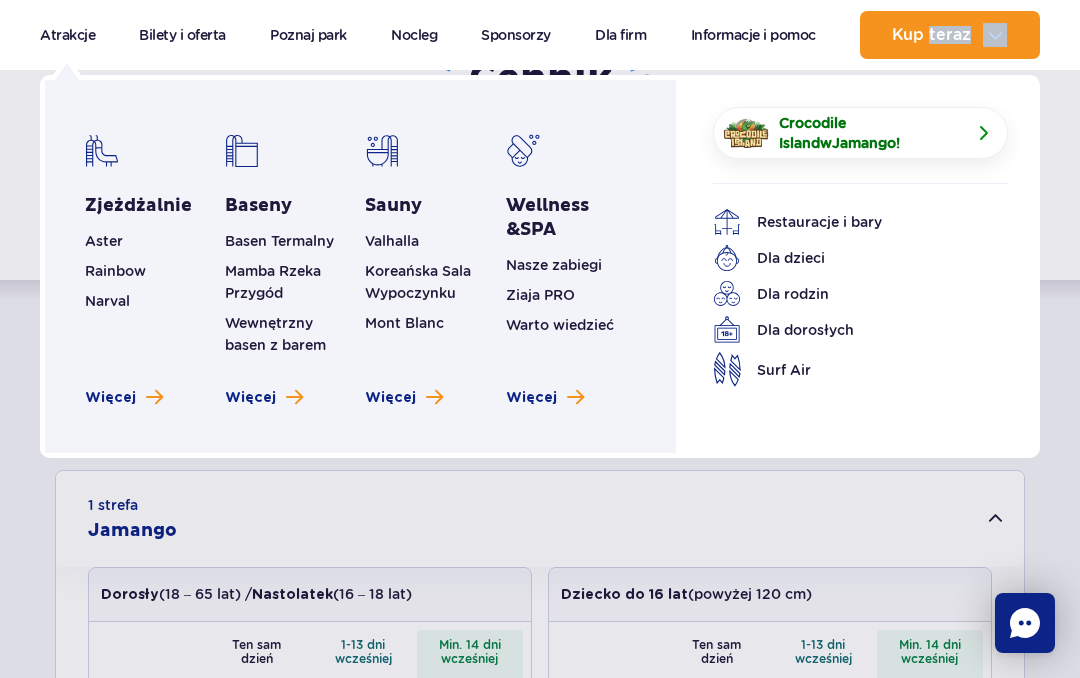 scroll, scrollTop: 240, scrollLeft: 0, axis: vertical 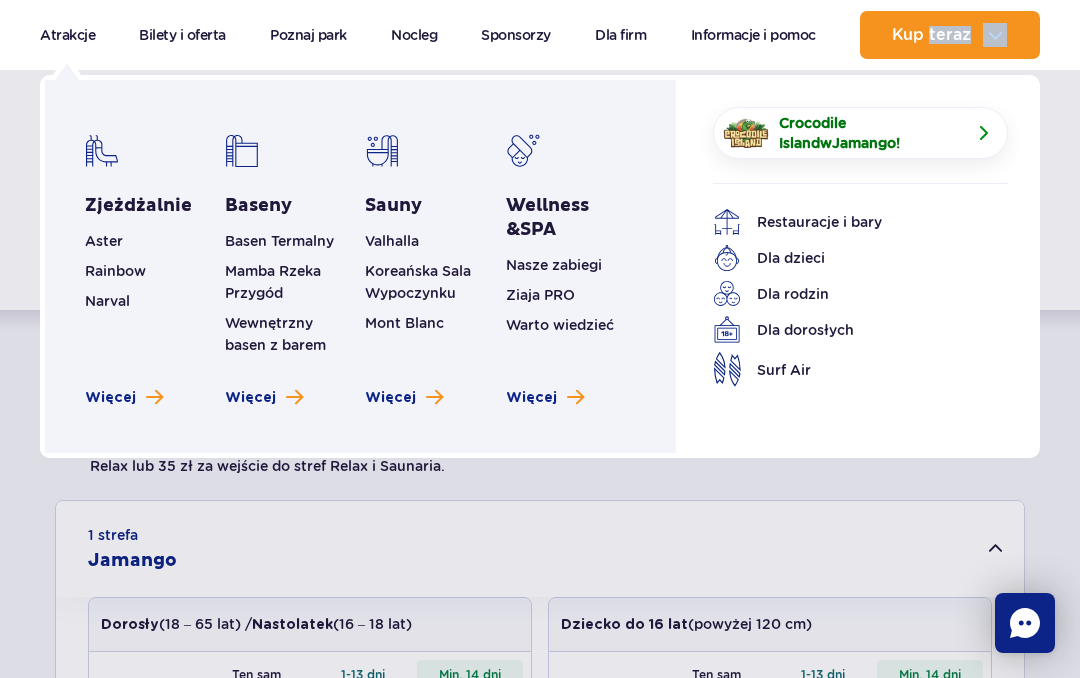 click on "Restauracje i bary" at bounding box center [845, 222] 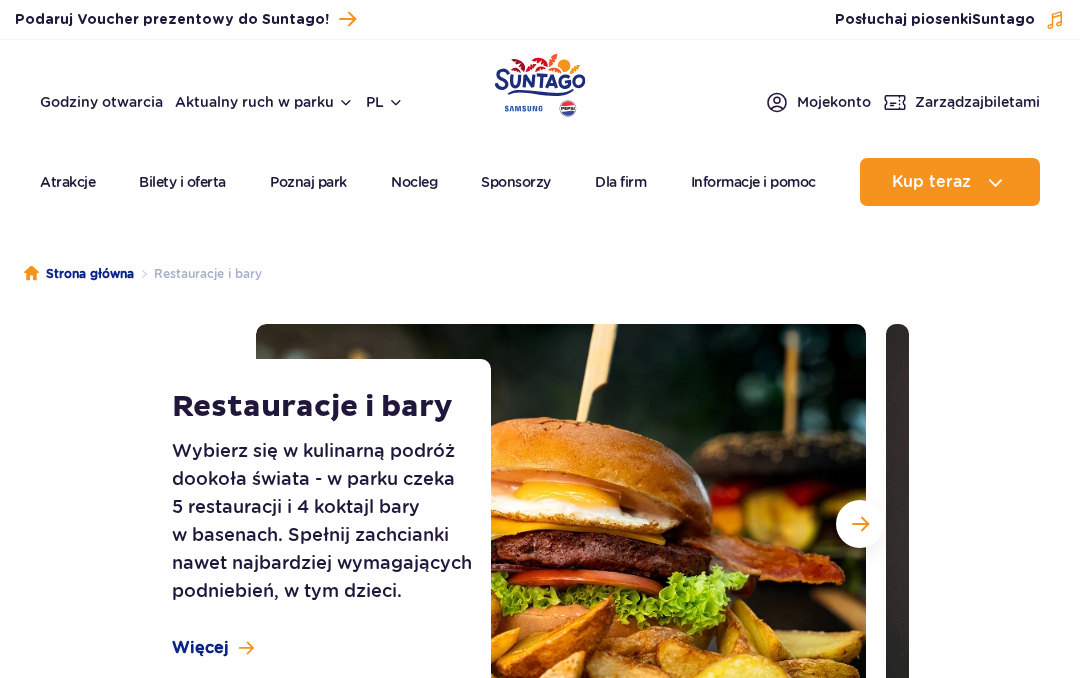 scroll, scrollTop: 0, scrollLeft: 0, axis: both 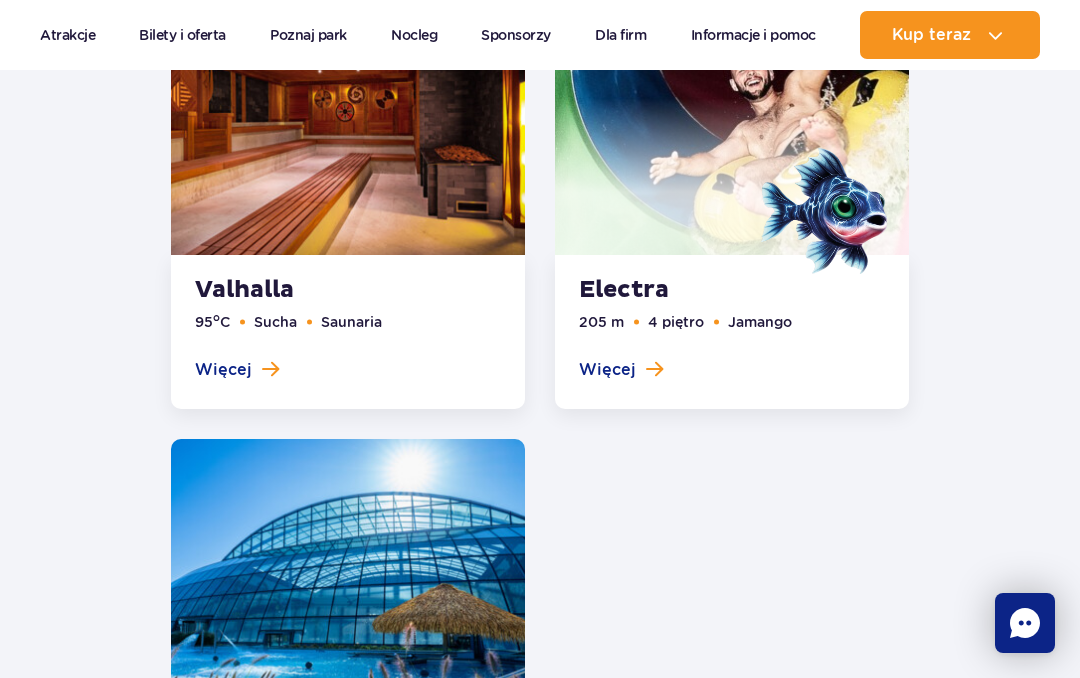 click at bounding box center [825, 211] 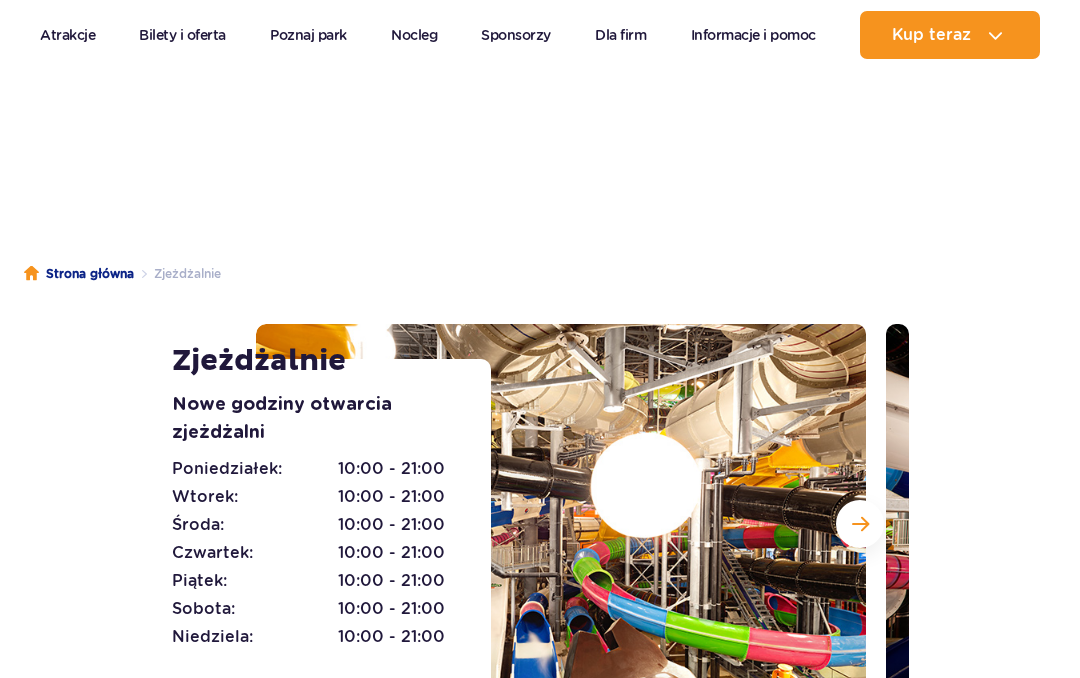 scroll, scrollTop: 2107, scrollLeft: 0, axis: vertical 